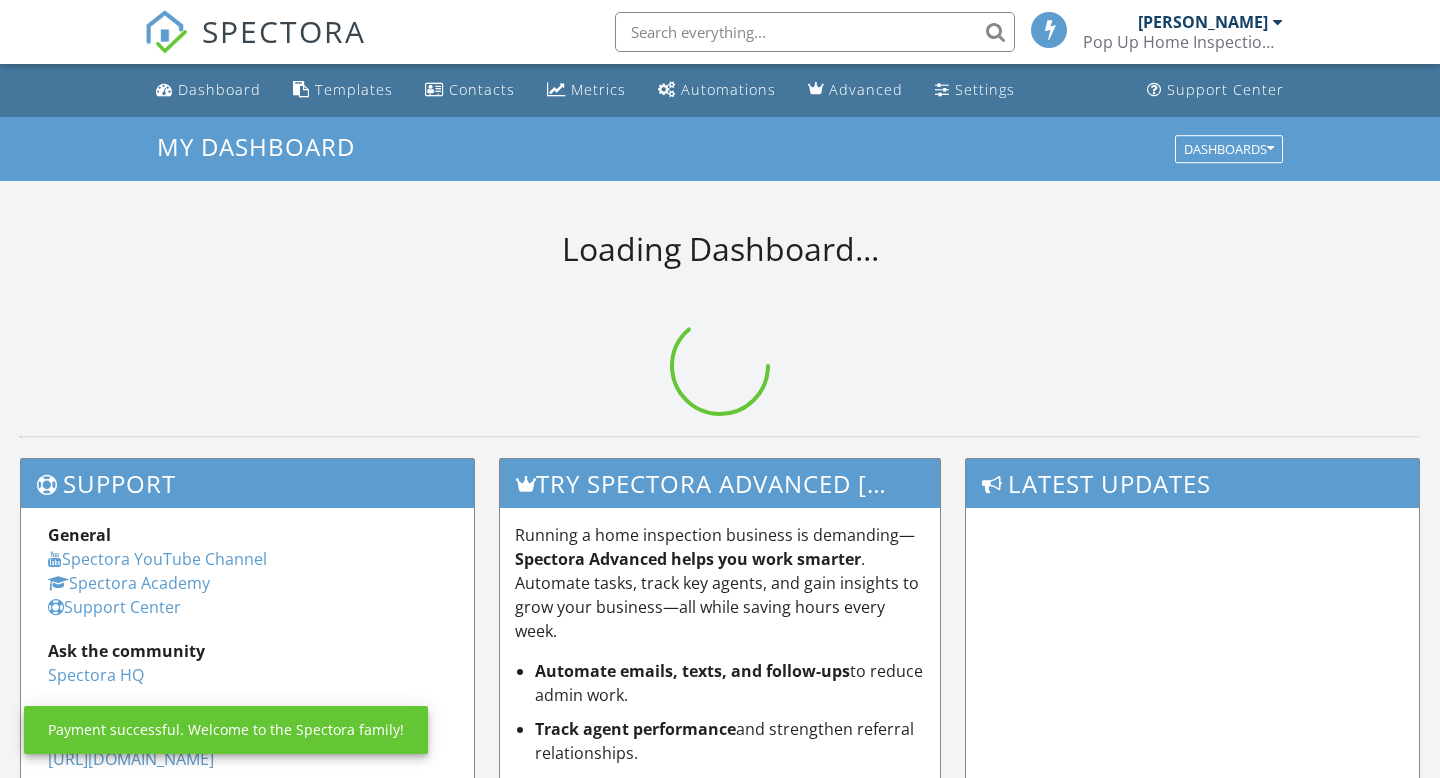 scroll, scrollTop: 0, scrollLeft: 0, axis: both 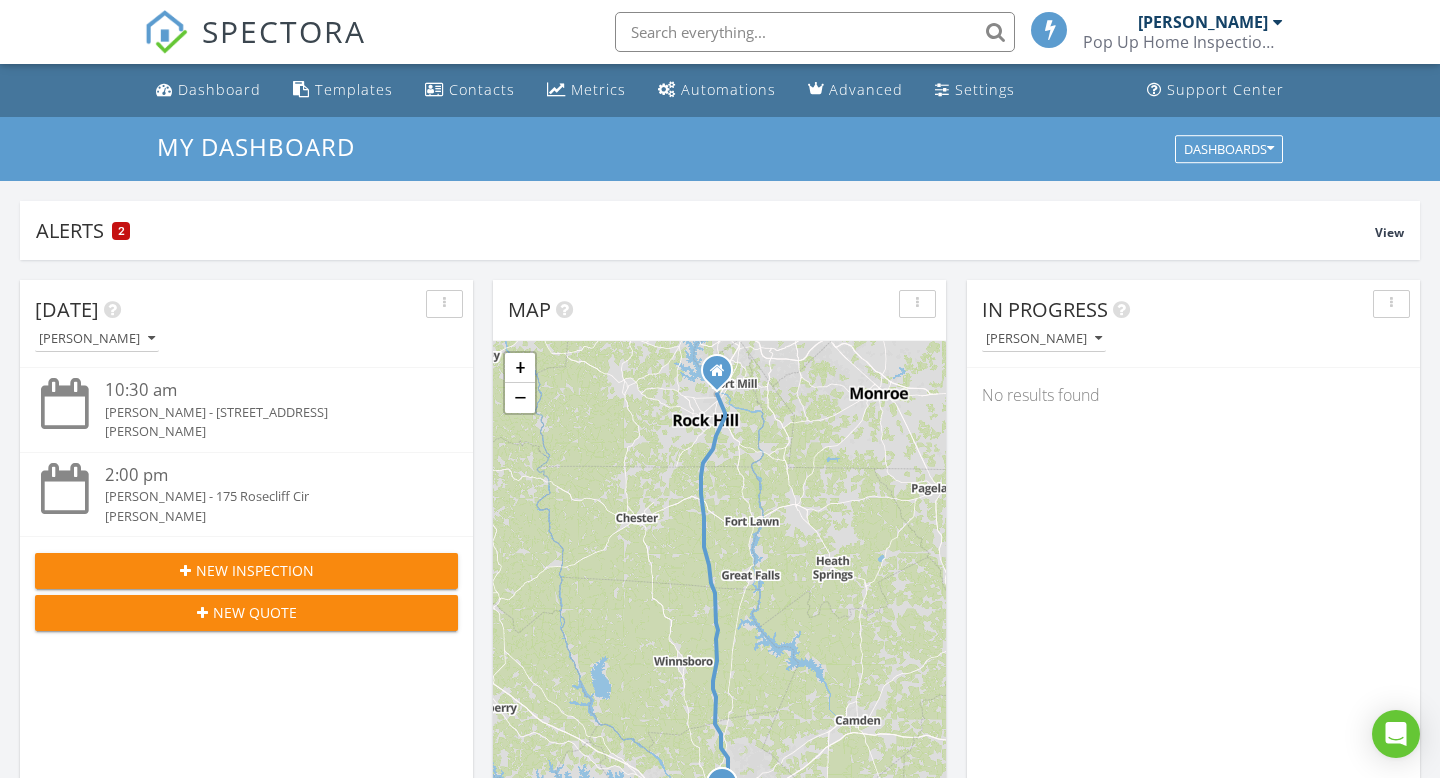 click on "New Quote" at bounding box center [255, 612] 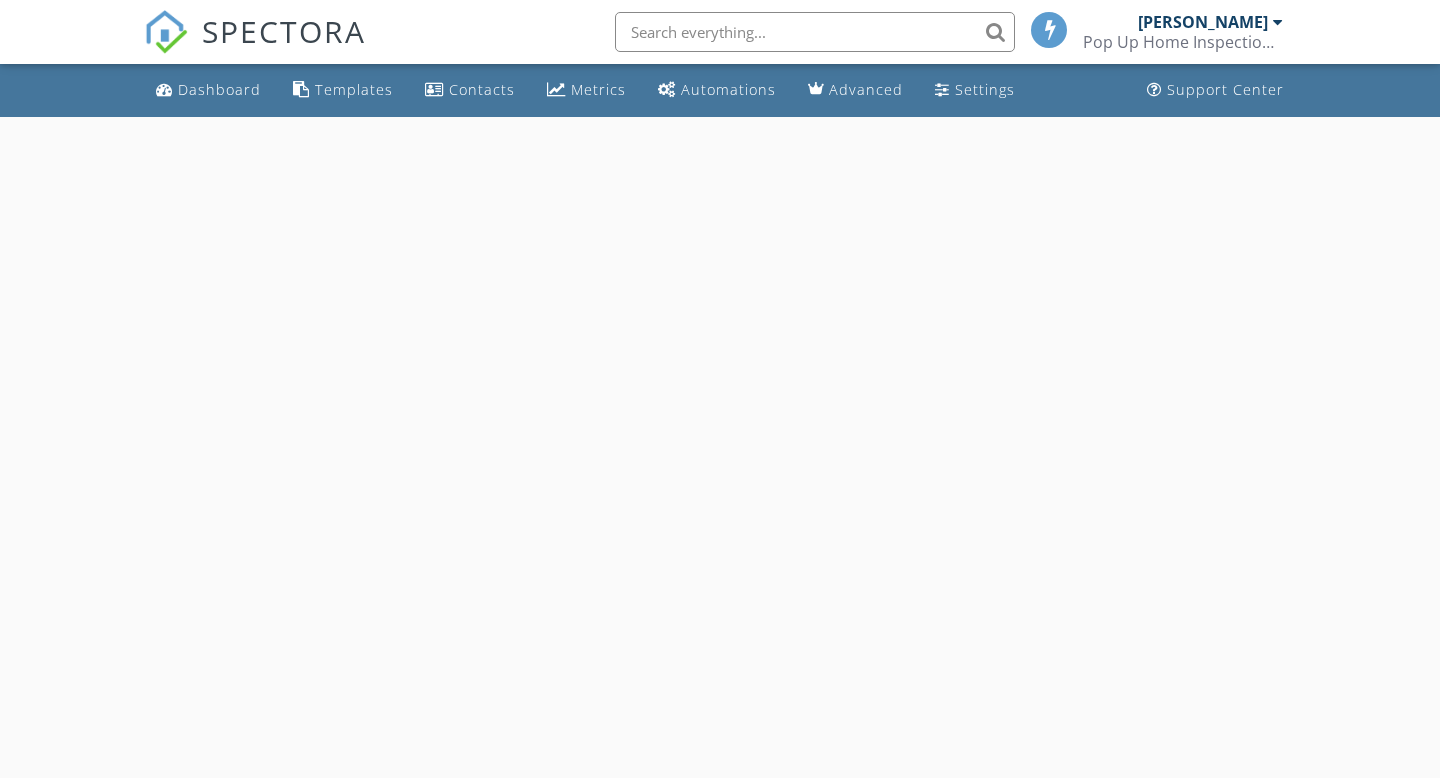 scroll, scrollTop: 0, scrollLeft: 0, axis: both 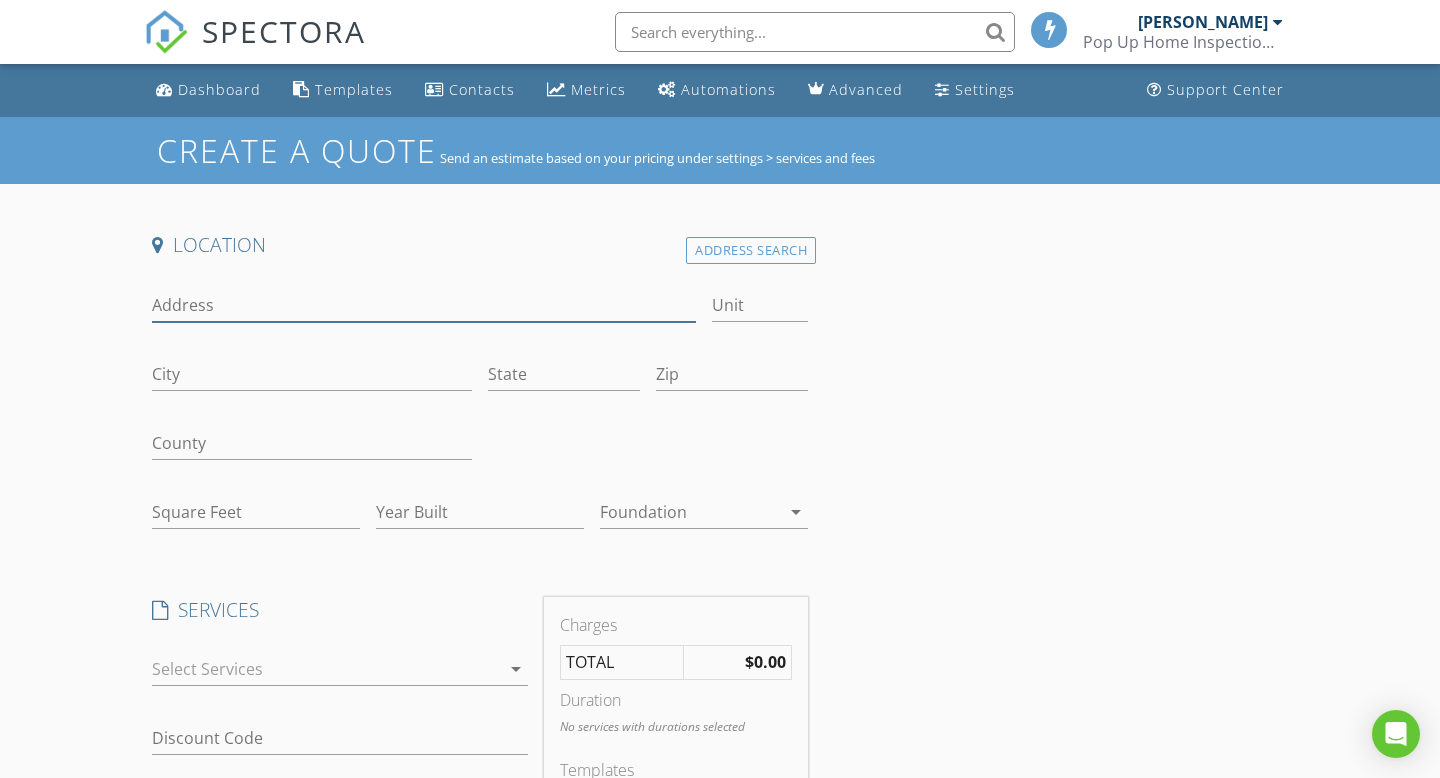 click on "Address" at bounding box center [424, 305] 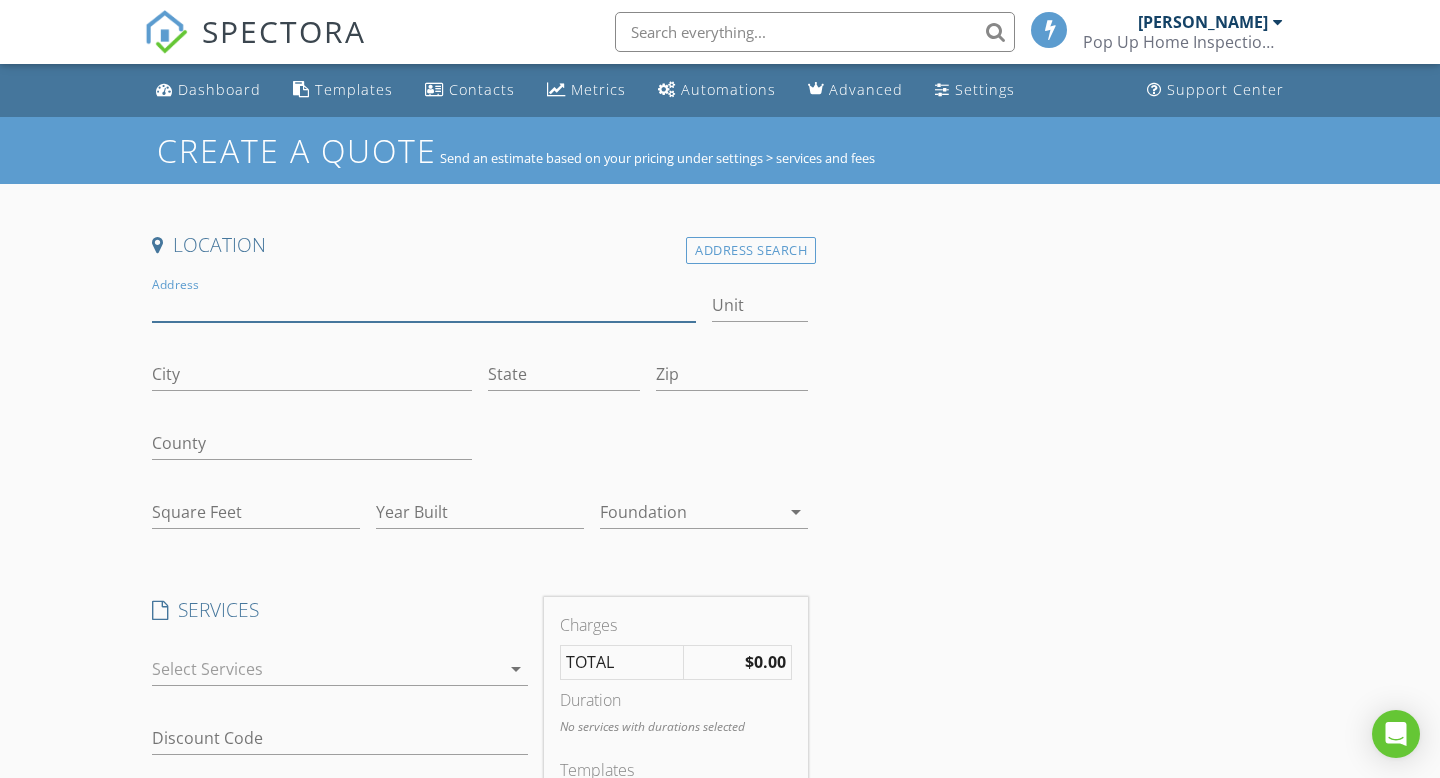 type on "[STREET_ADDRESS]" 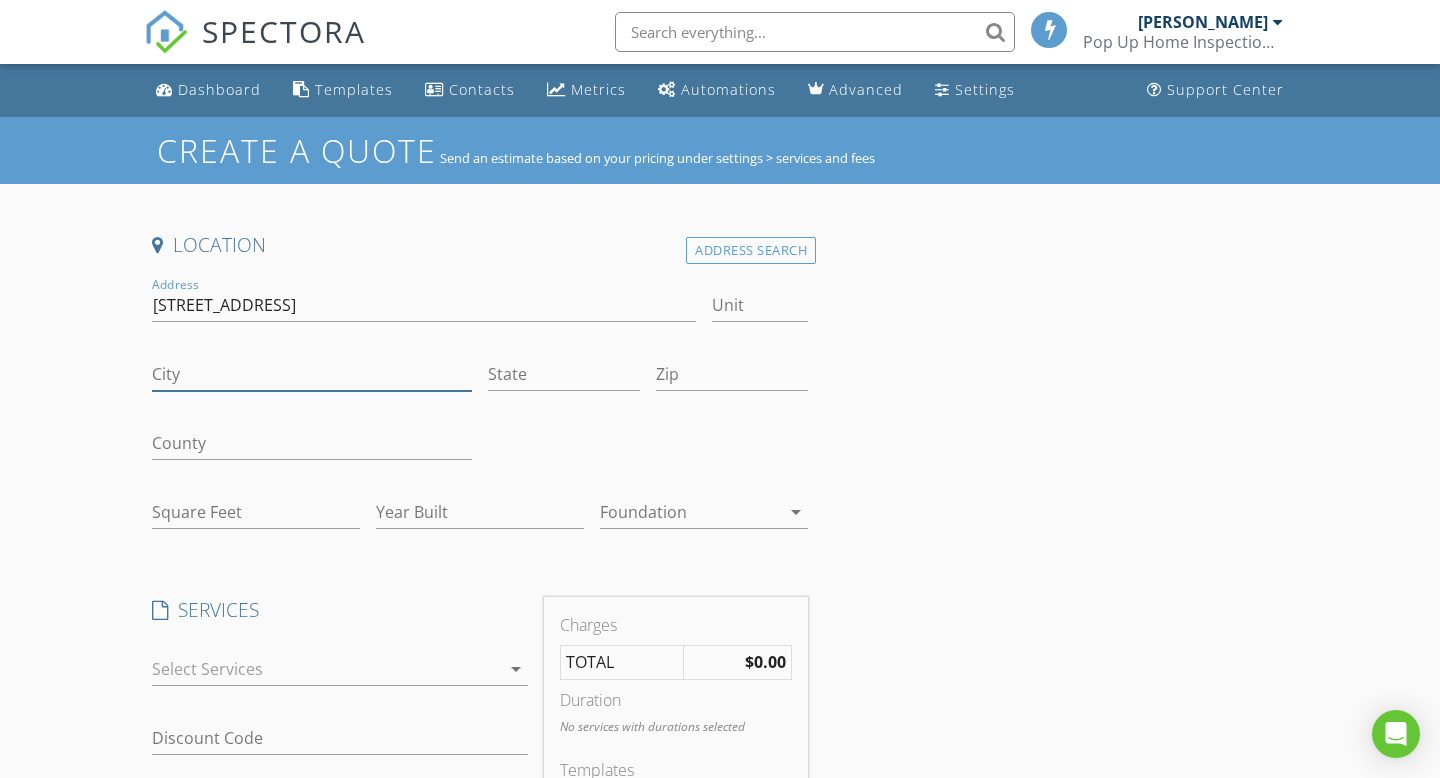 type on "Rock Hill" 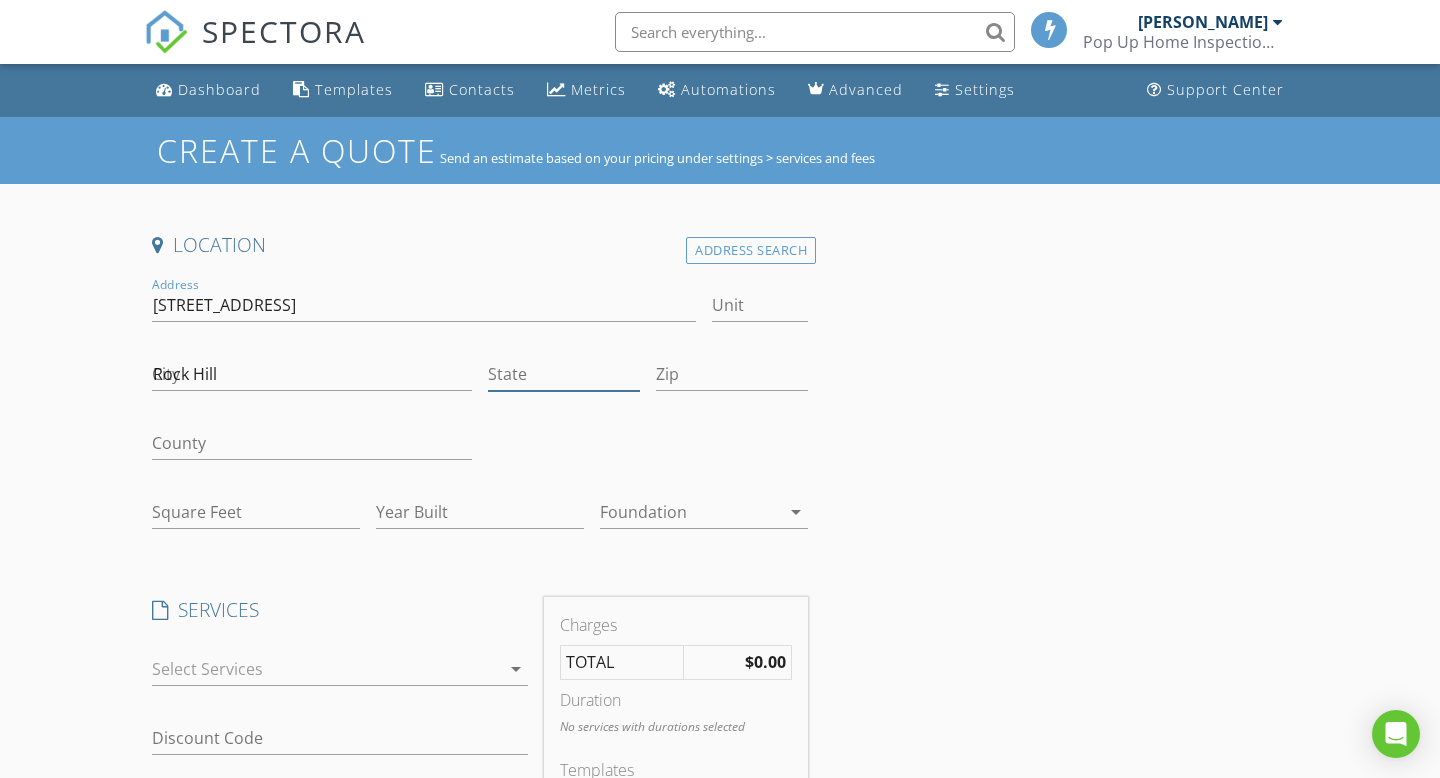 type on "SC" 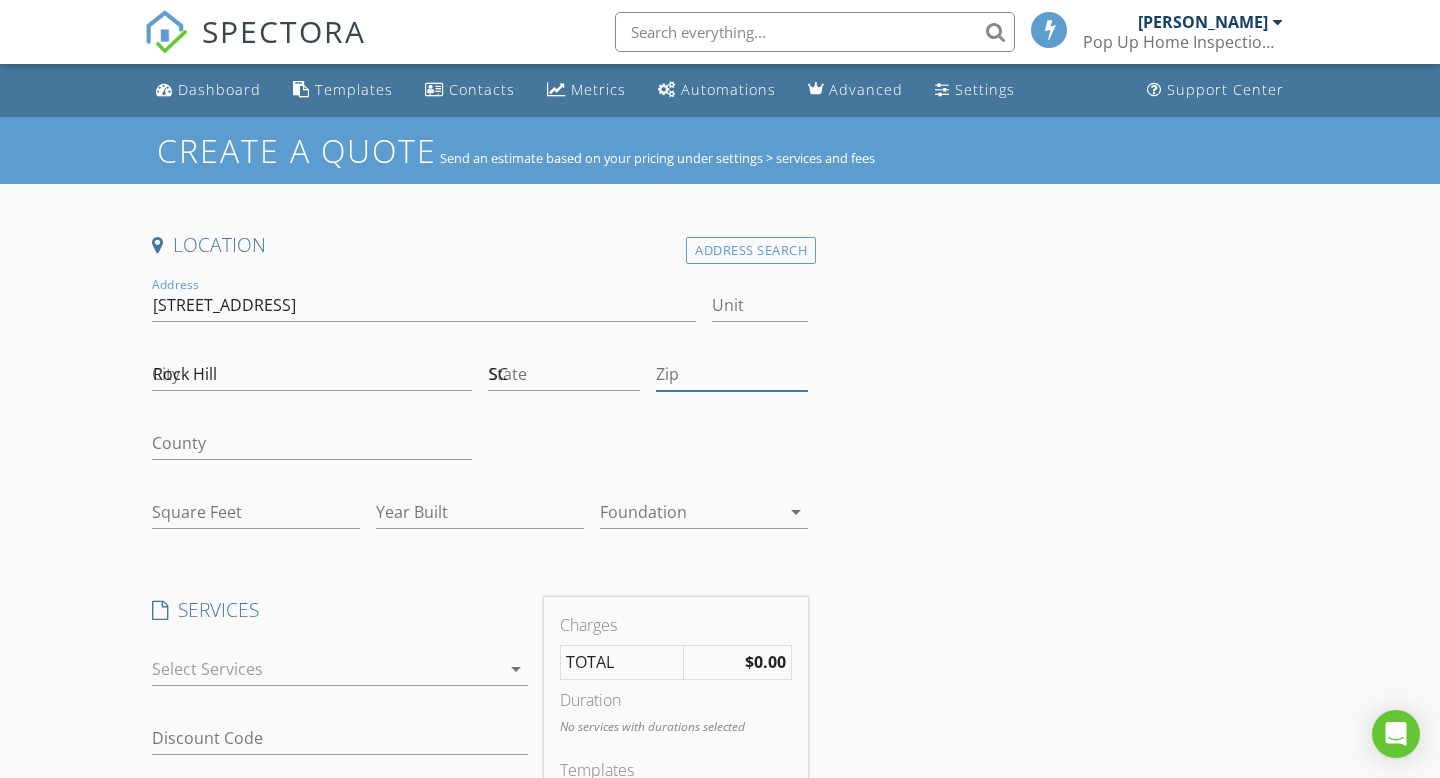 type on "29732" 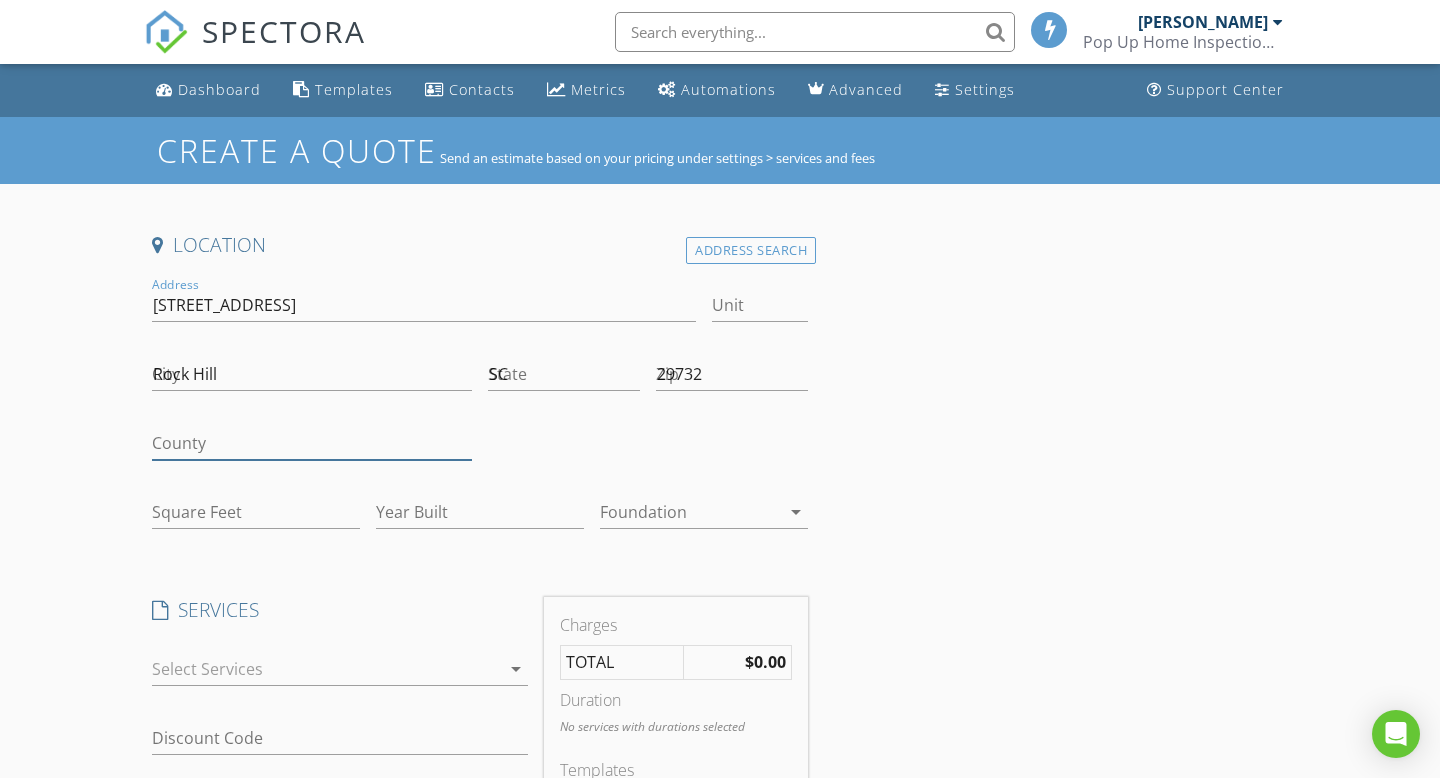 type on "SC" 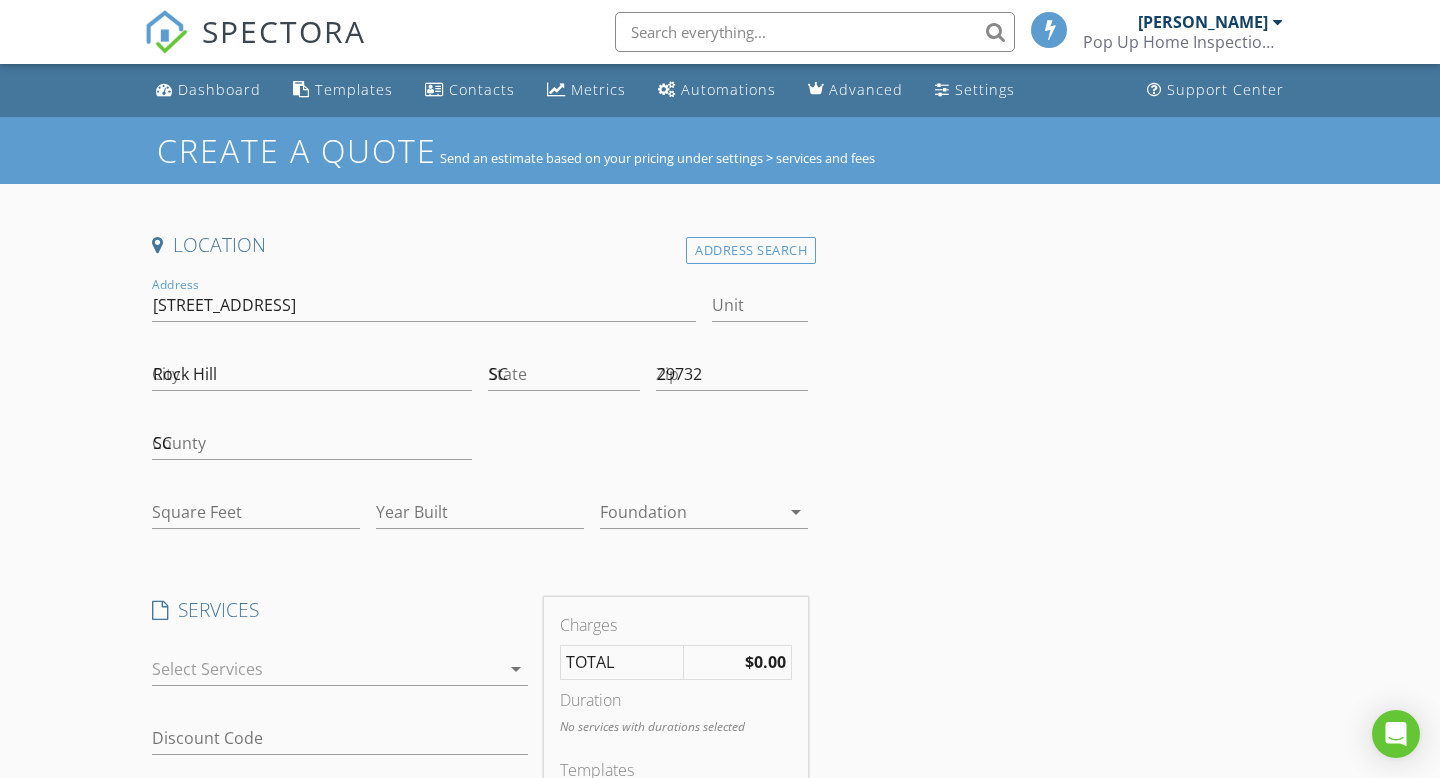 type on "[PERSON_NAME]" 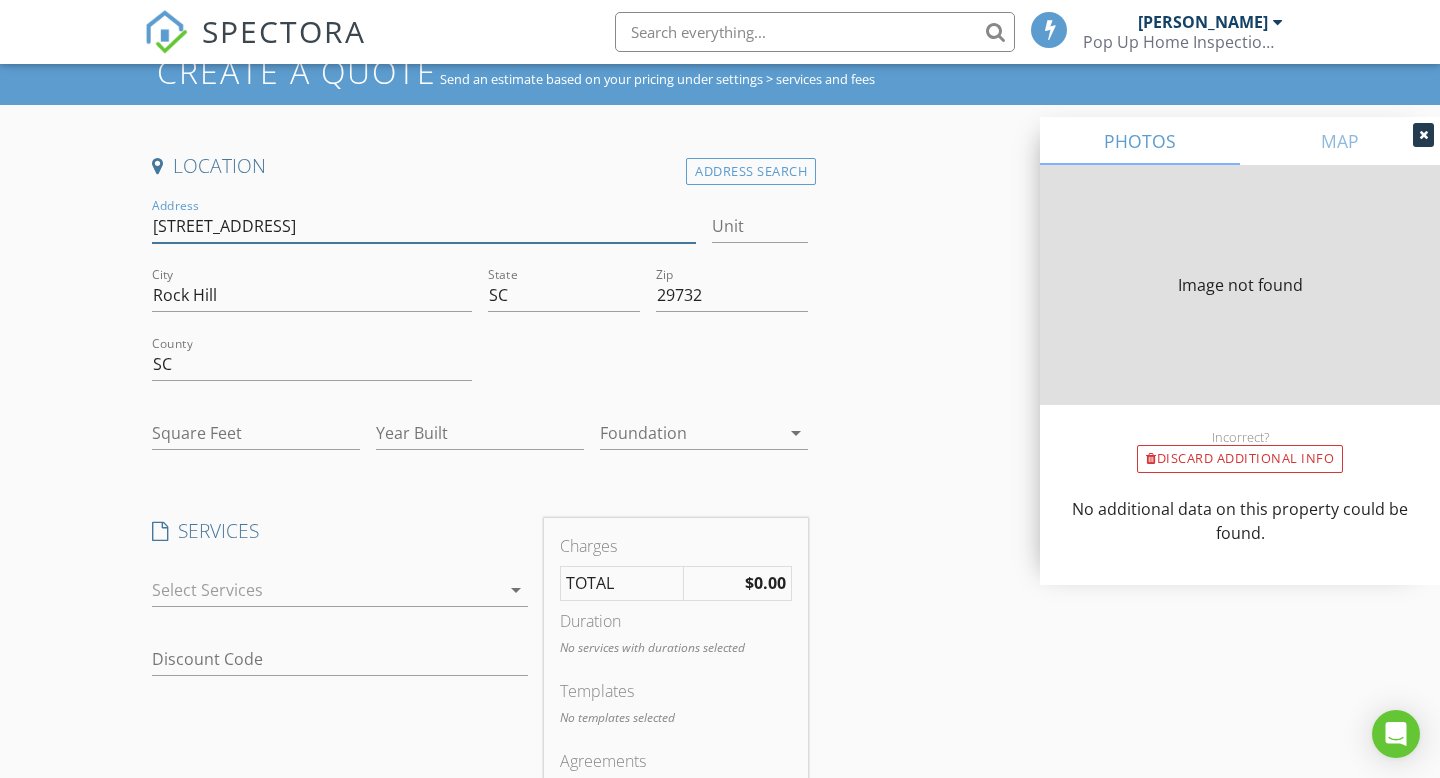 type on "1607" 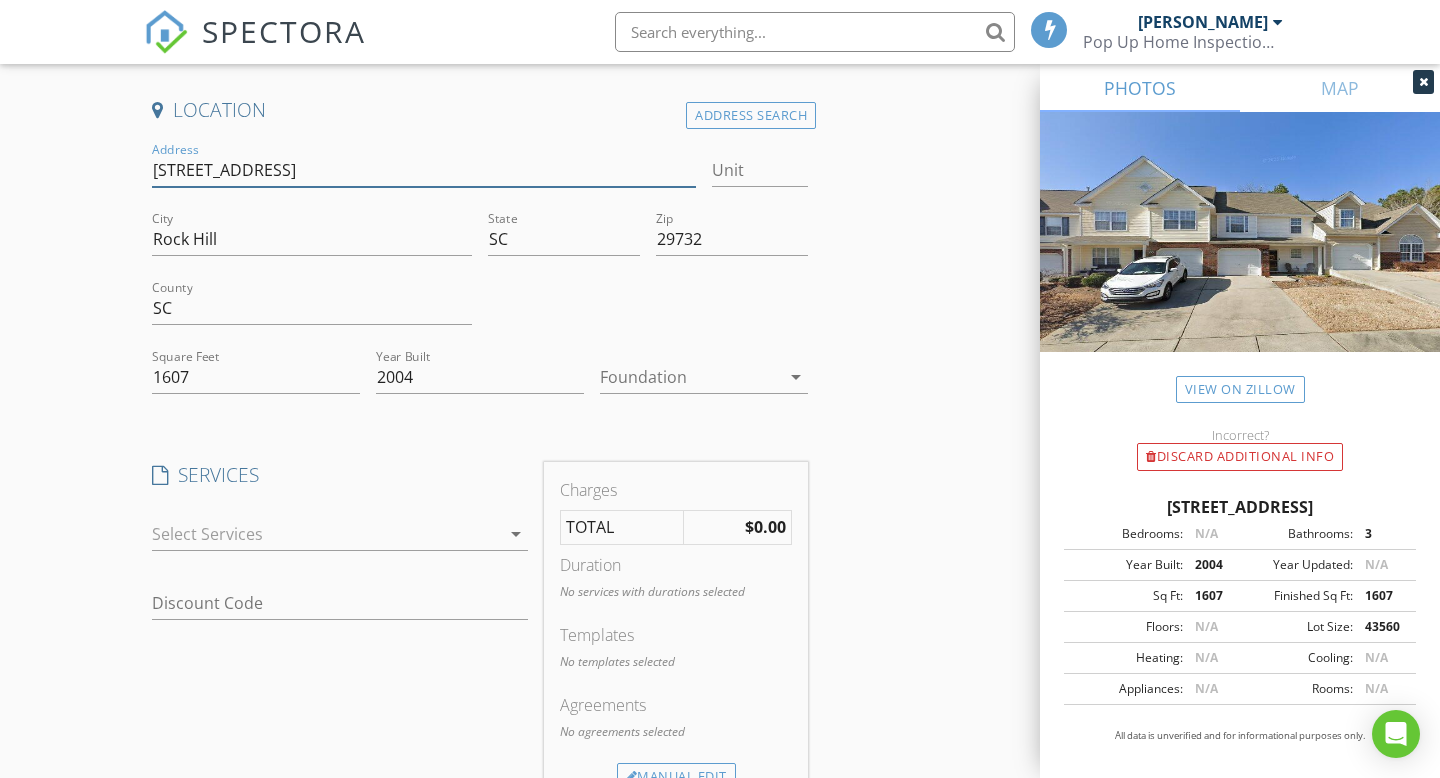 scroll, scrollTop: 141, scrollLeft: 0, axis: vertical 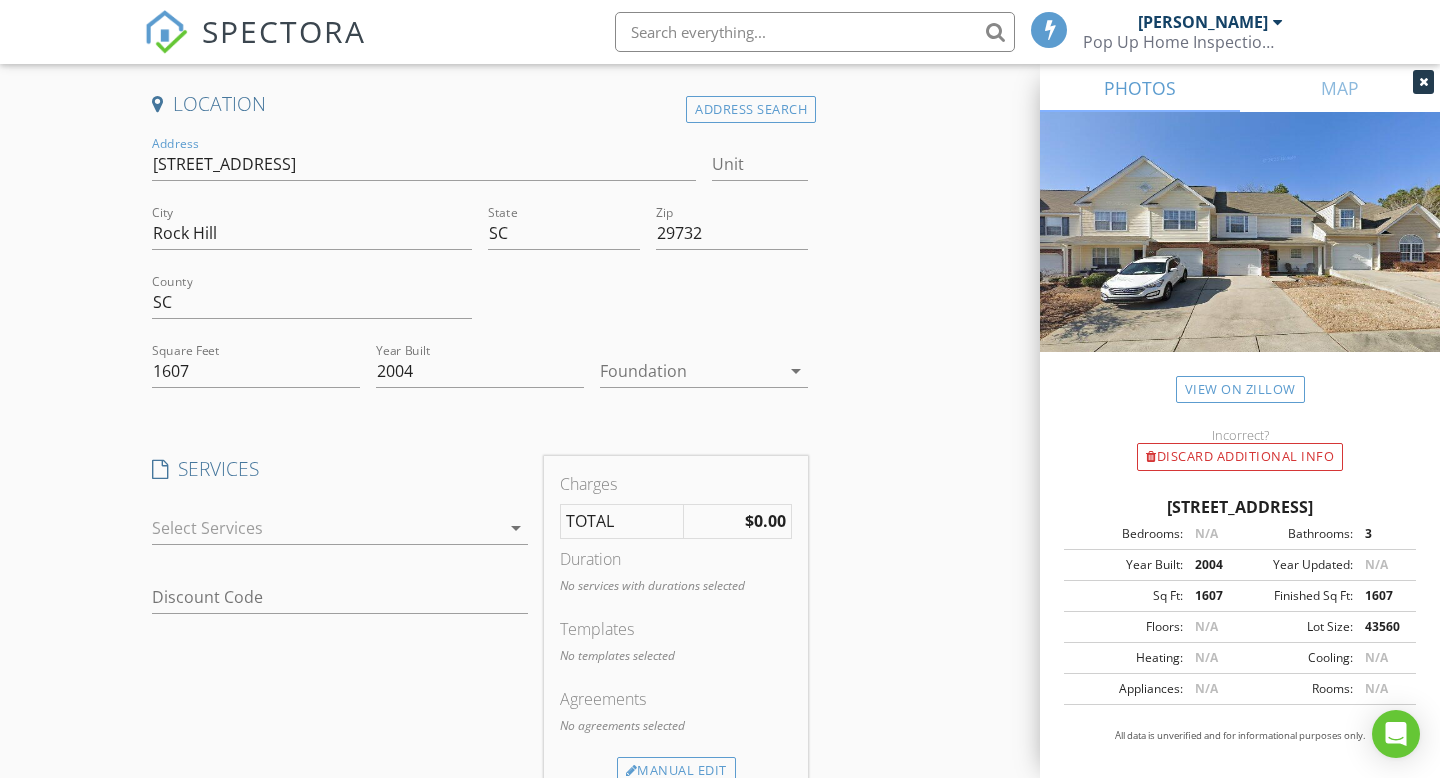 click at bounding box center (326, 528) 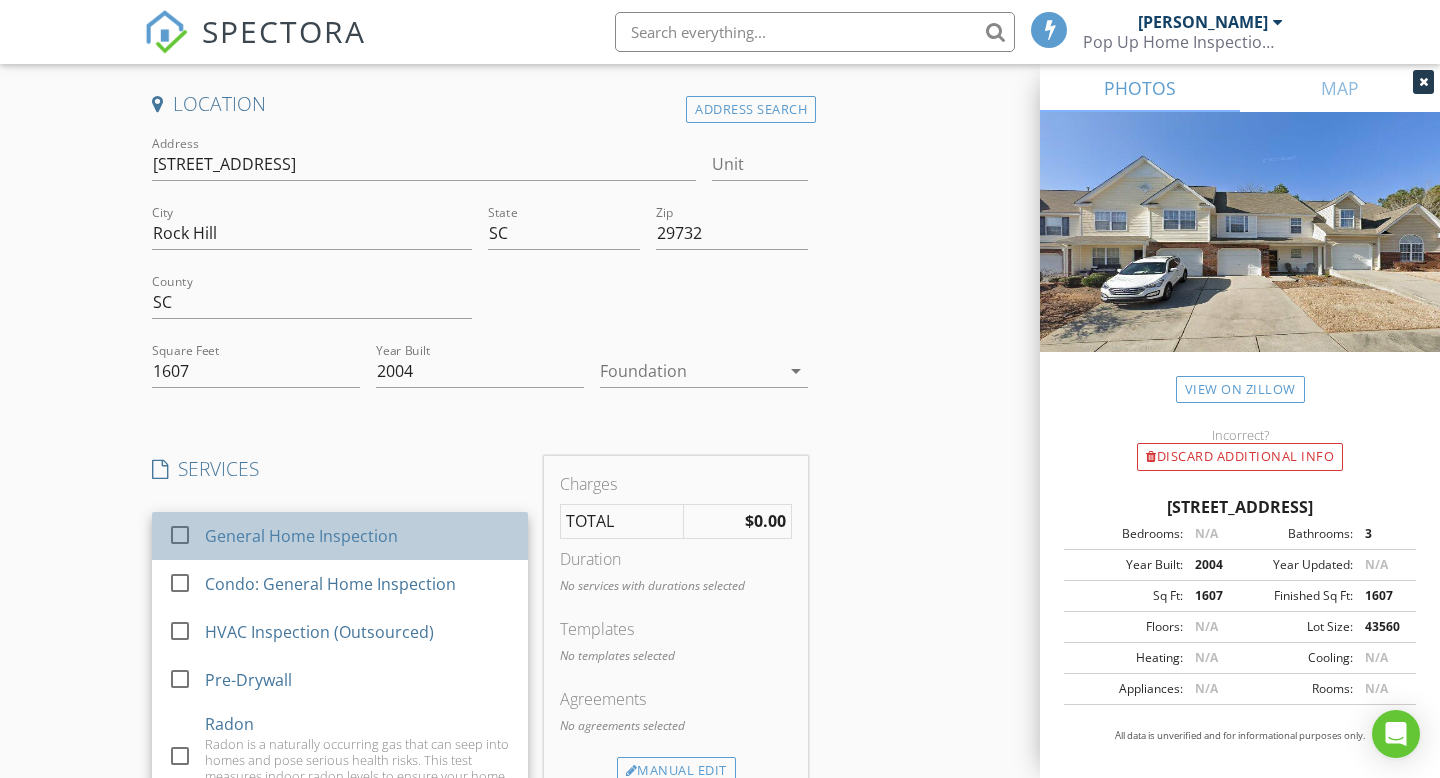 click on "General Home Inspection" at bounding box center [358, 536] 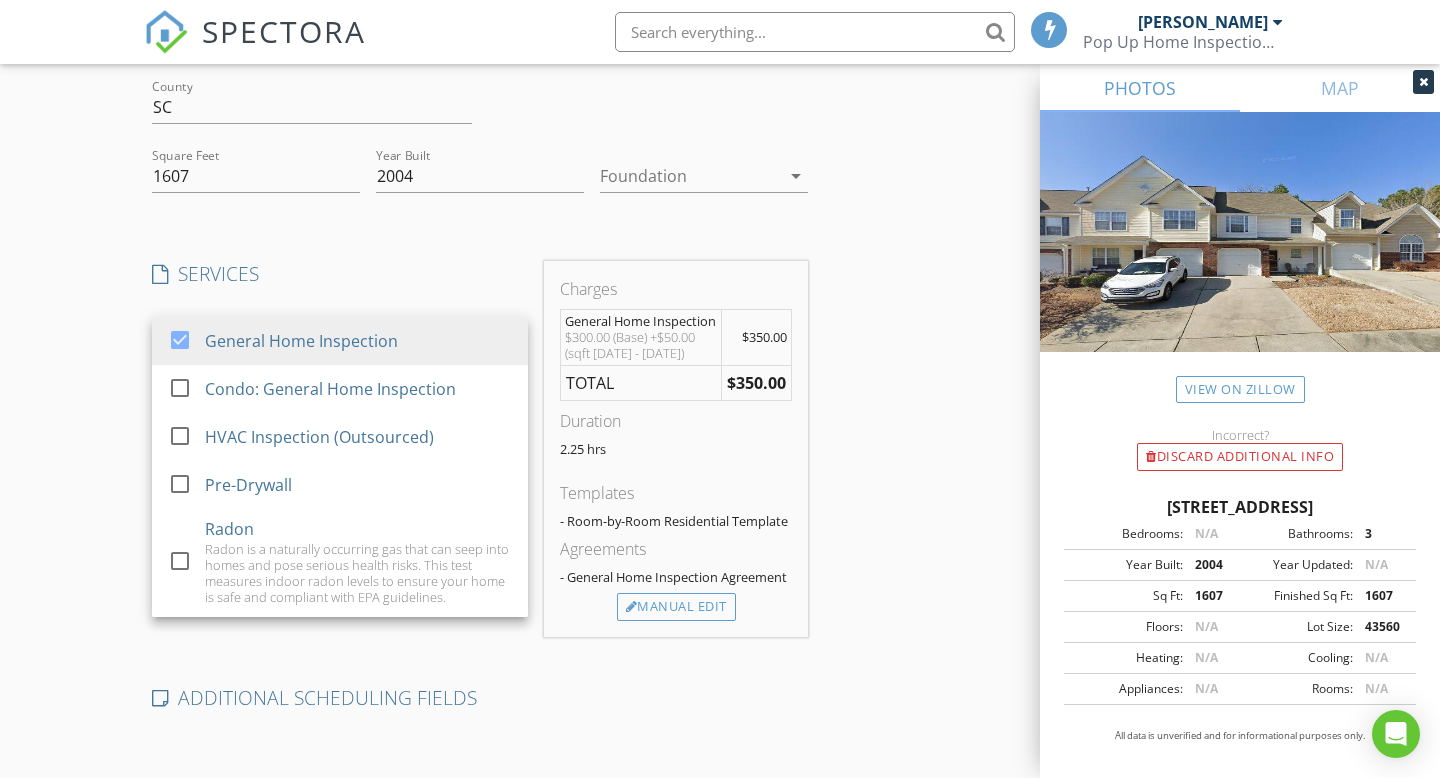 scroll, scrollTop: 332, scrollLeft: 0, axis: vertical 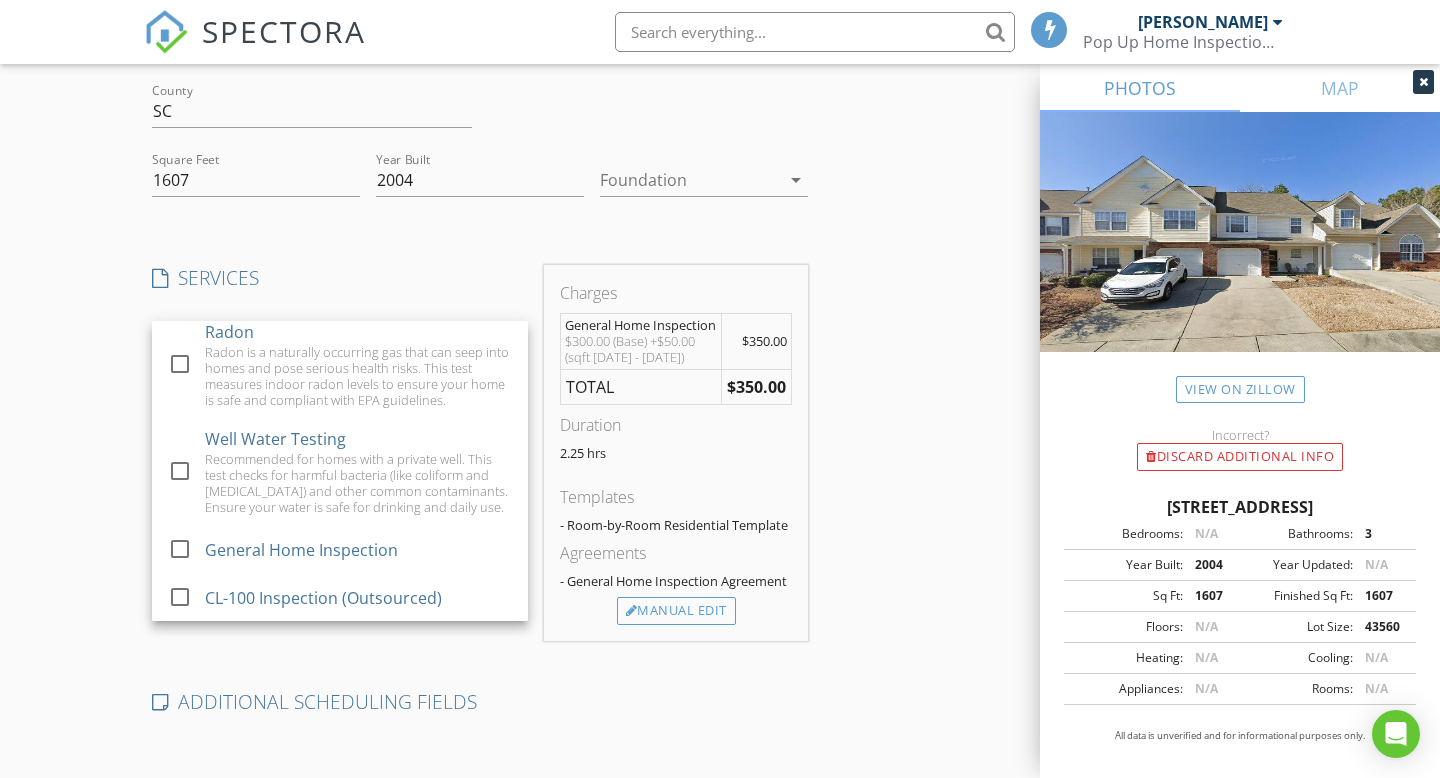 click on "Location
Address Search       Address 1717 Hidden Creek Drive   Unit   City Rock Hill   State SC   Zip 29732   County SC     Square Feet 1607   Year Built 2004   Foundation arrow_drop_down
SERVICES
check_box   General Home Inspection   check_box_outline_blank   Condo: General Home Inspection   check_box_outline_blank   HVAC Inspection (Outsourced)   check_box_outline_blank   Pre-Drywall   check_box_outline_blank   Radon   Radon is a naturally occurring gas that can seep into homes and pose serious health risks. This test measures indoor radon levels to ensure your home is safe and compliant with EPA guidelines. check_box_outline_blank   Well Water Testing   Recommended for homes with a private well. This test checks for harmful bacteria (like coliform and E. coli) and other common contaminants. Ensure your water is safe for drinking and daily use. check_box_outline_blank   General Home Inspection   check_box_outline_blank   CL-100 Inspection (Outsourced)" at bounding box center (480, 486) 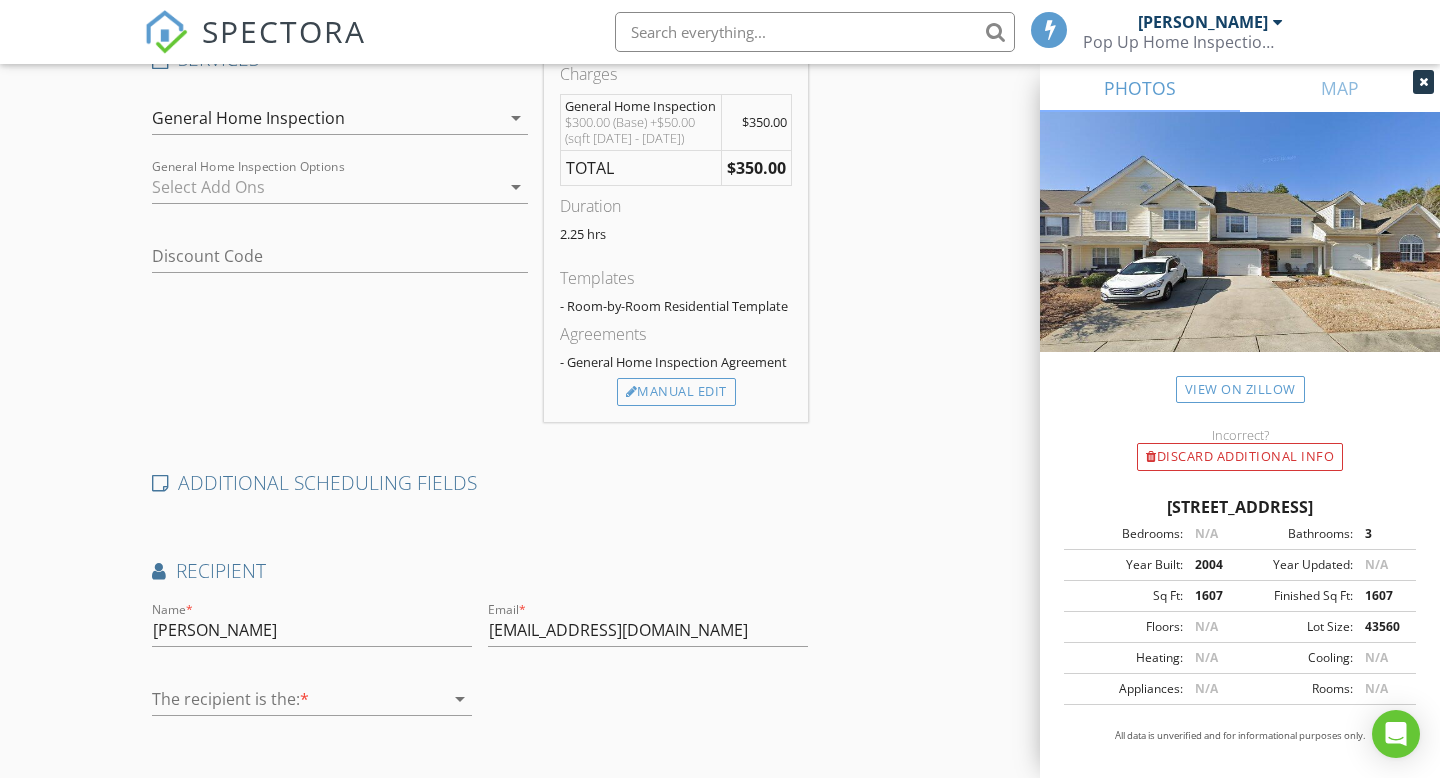 scroll, scrollTop: 673, scrollLeft: 0, axis: vertical 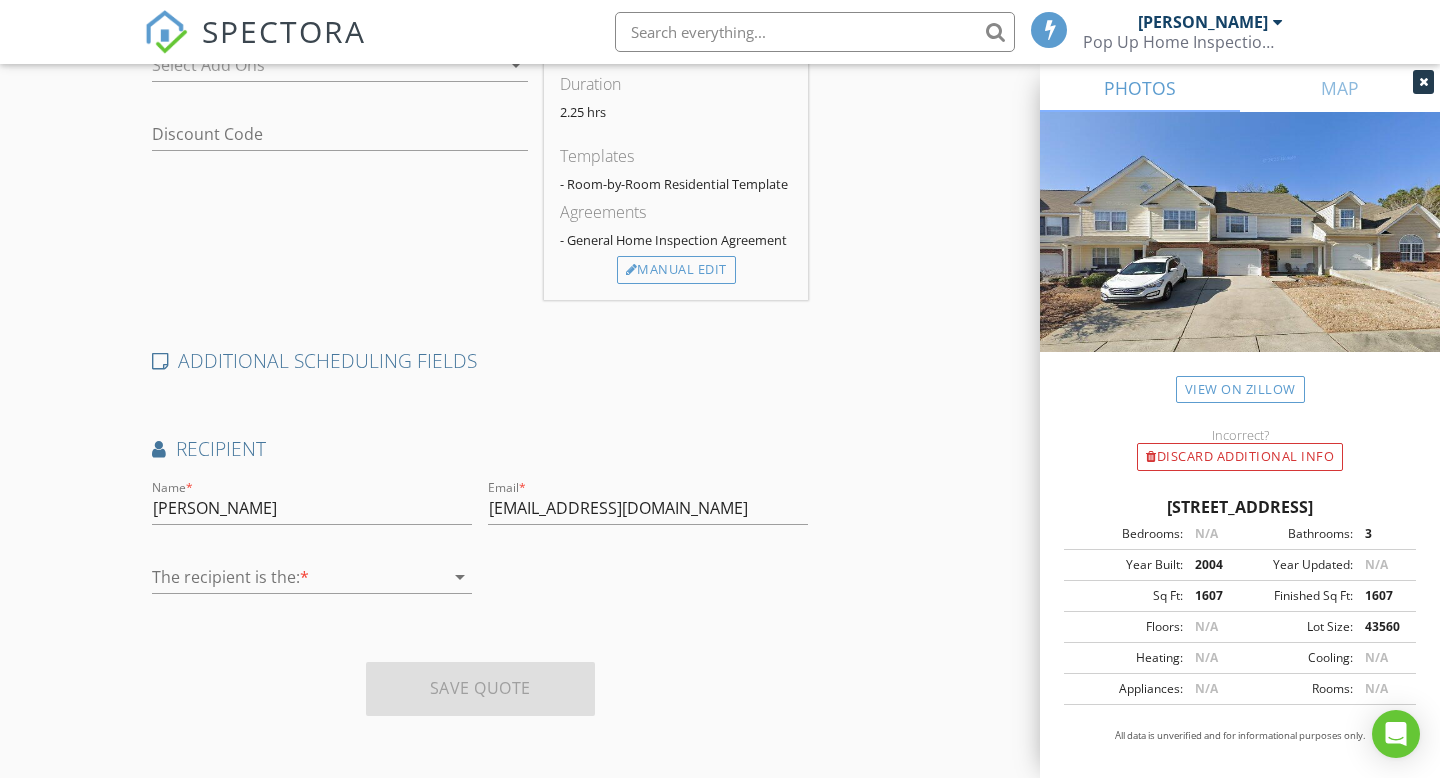 click at bounding box center (298, 577) 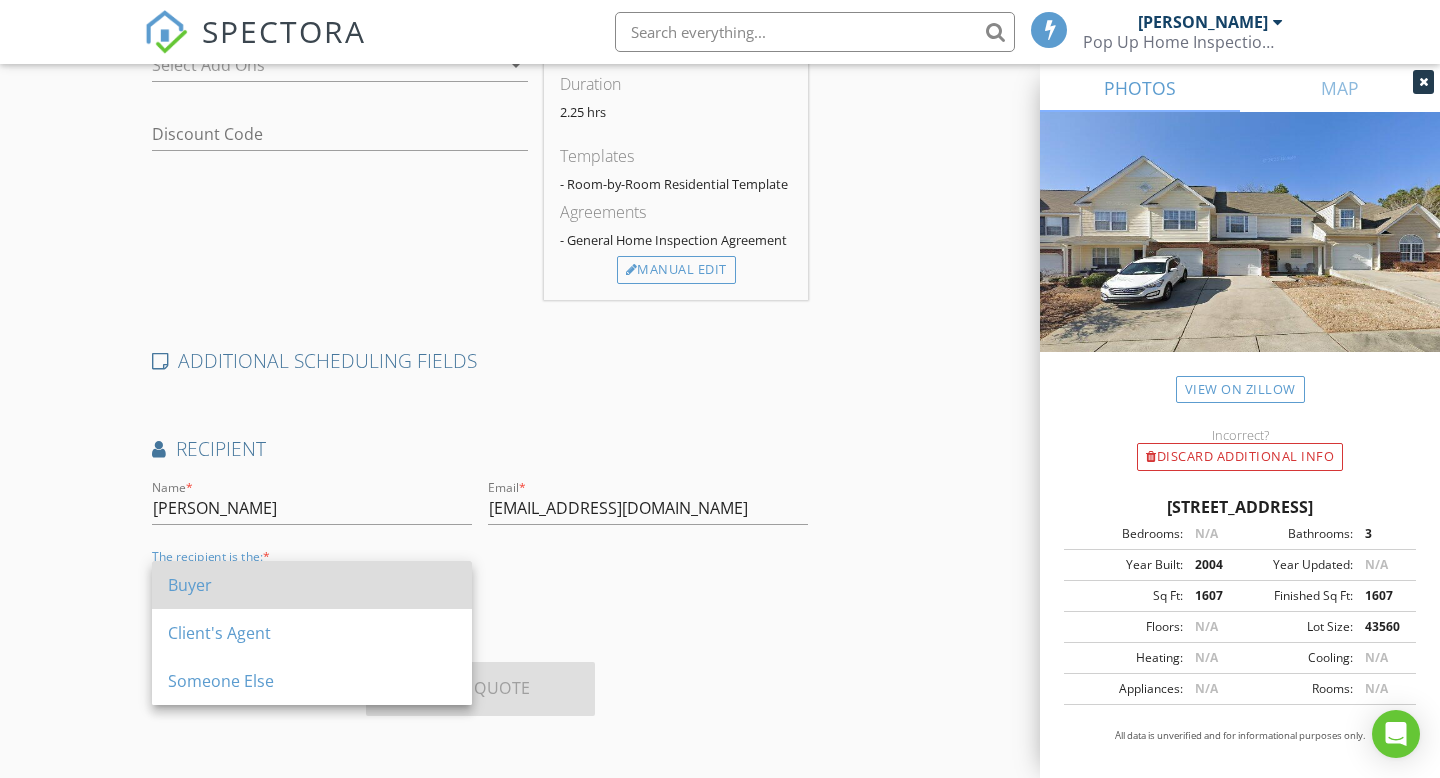 click on "Buyer" at bounding box center [312, 585] 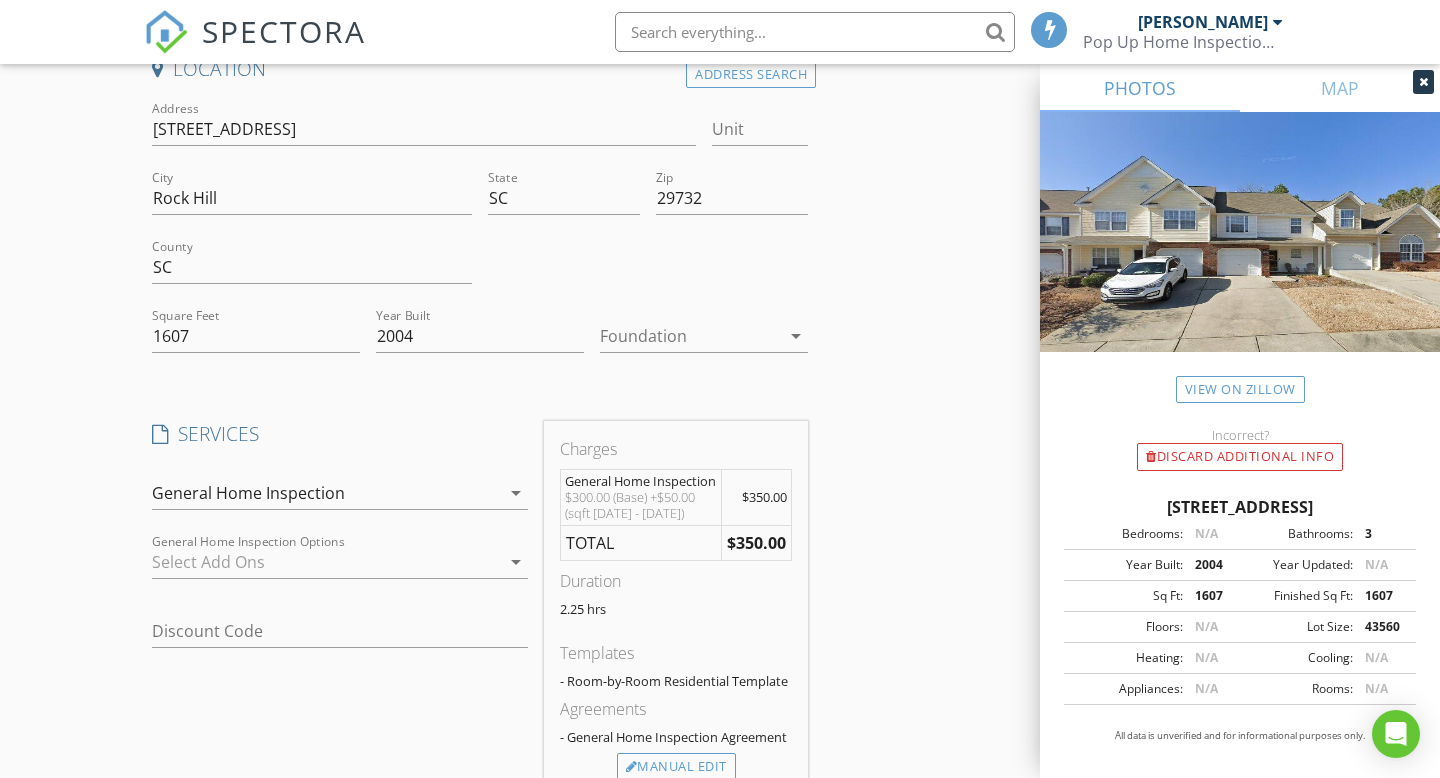 scroll, scrollTop: 673, scrollLeft: 0, axis: vertical 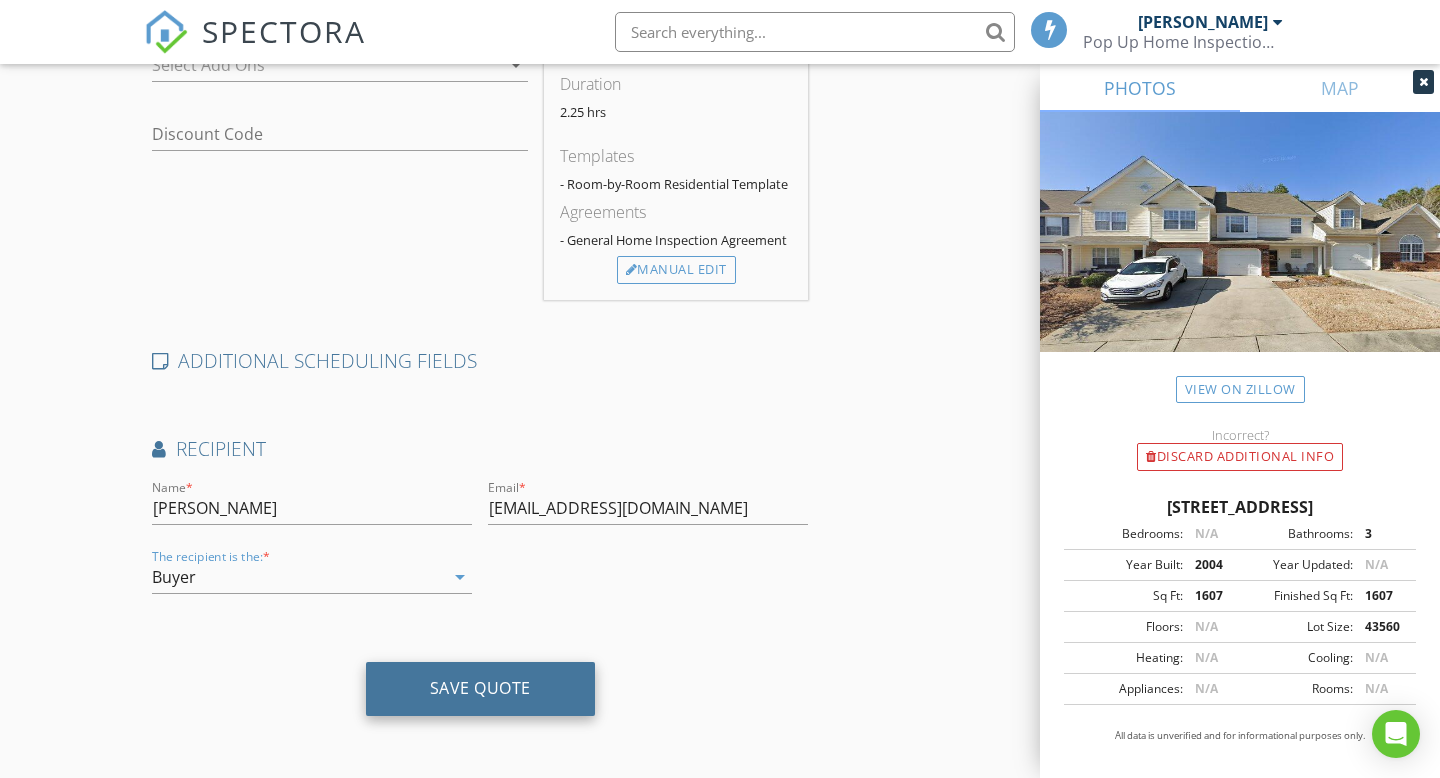 click on "Save Quote" at bounding box center (480, 688) 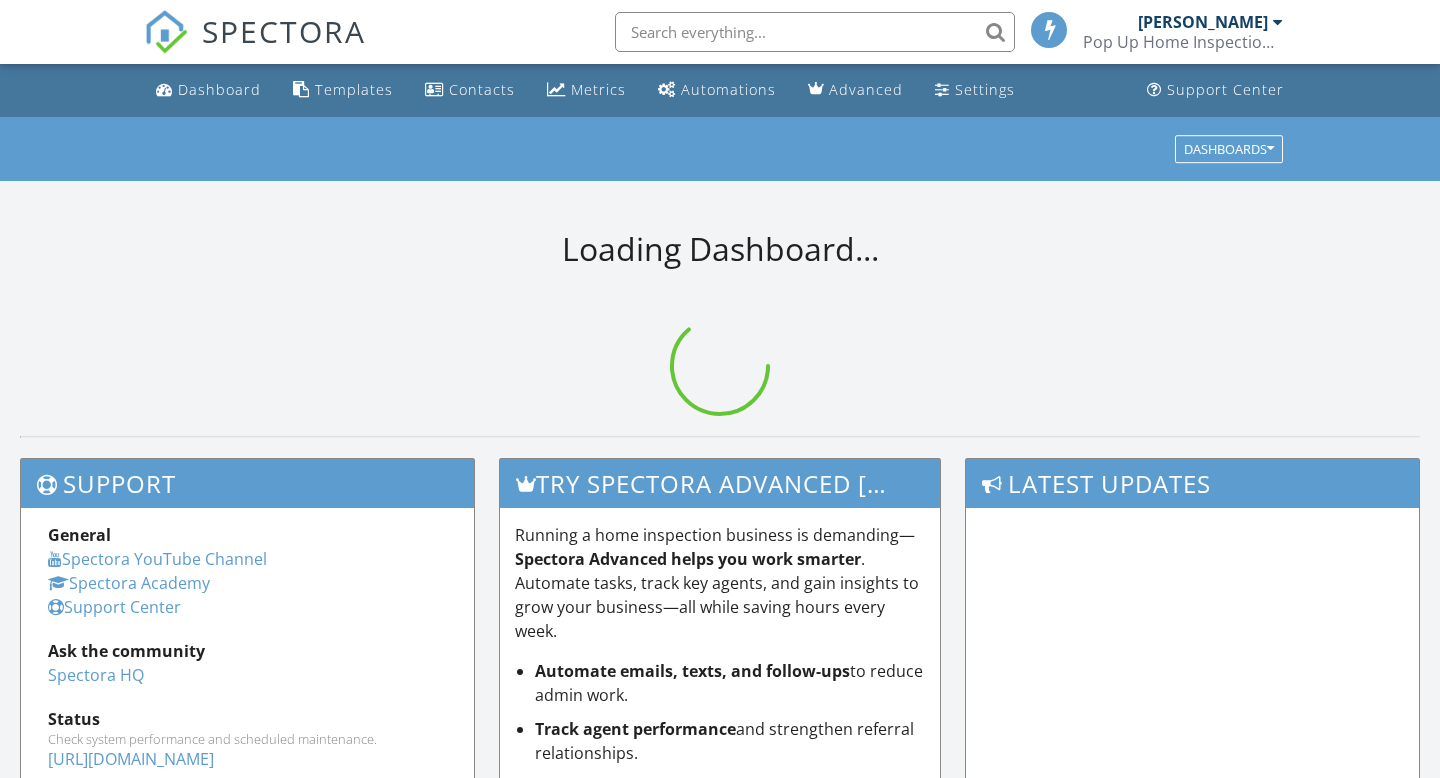 scroll, scrollTop: 0, scrollLeft: 0, axis: both 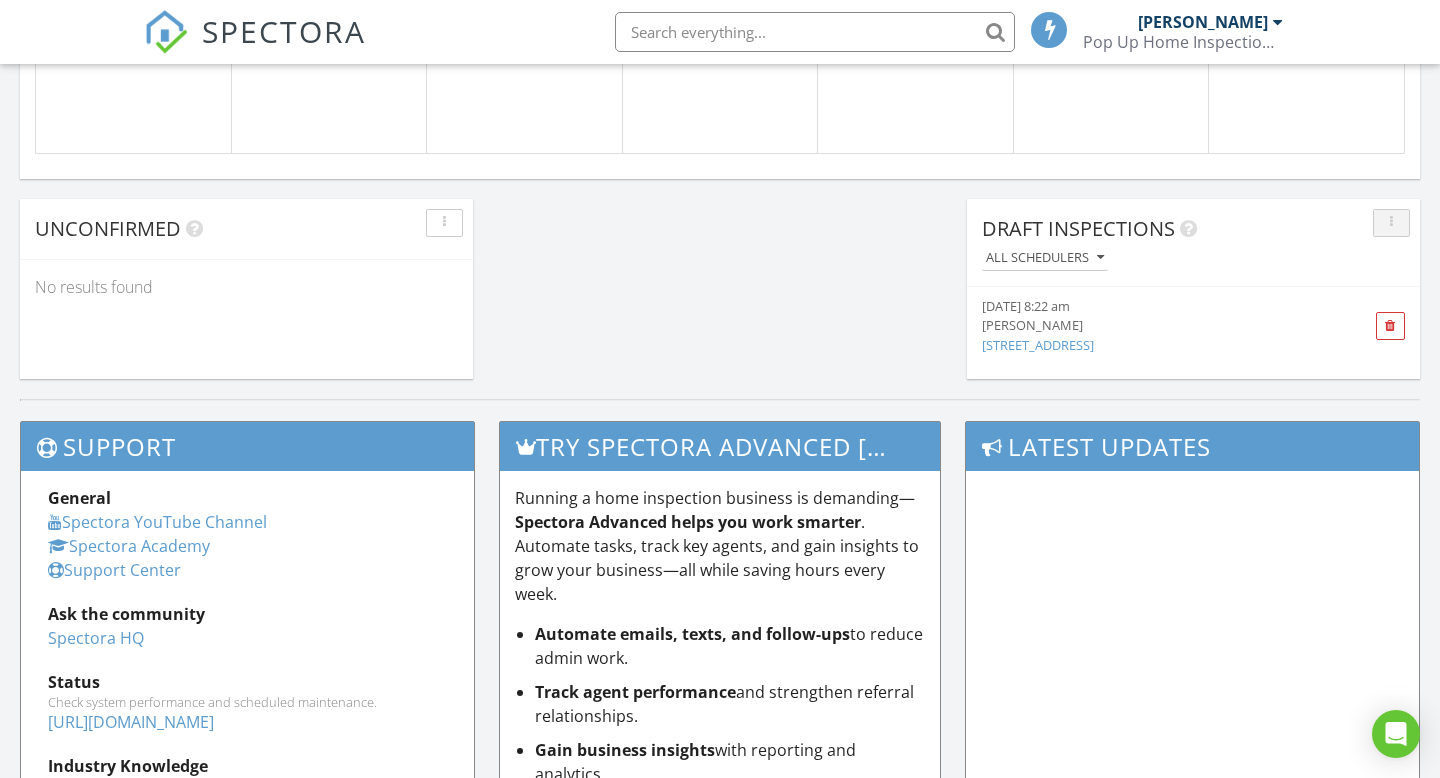 click at bounding box center (1391, 223) 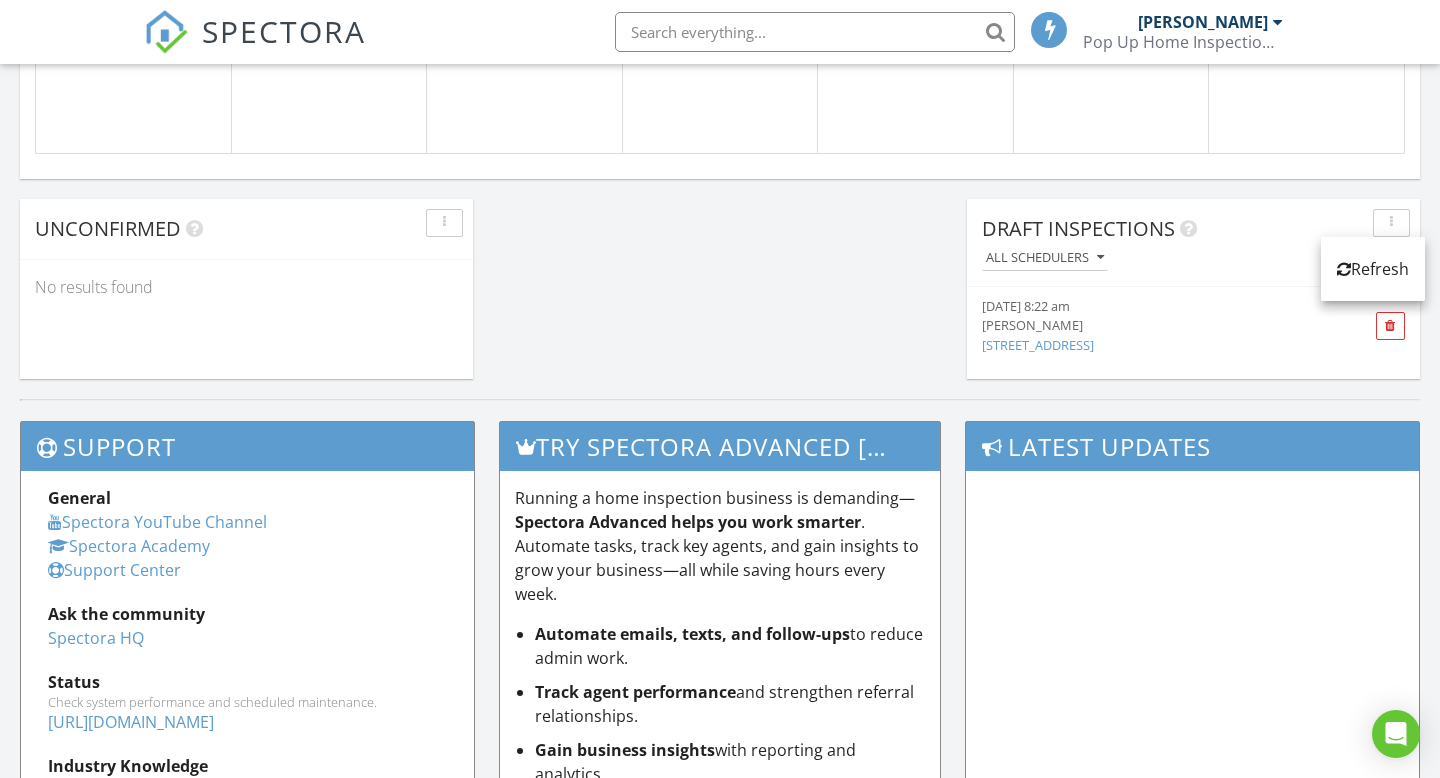 click on "07/28/25 8:22 am" at bounding box center [1158, 306] 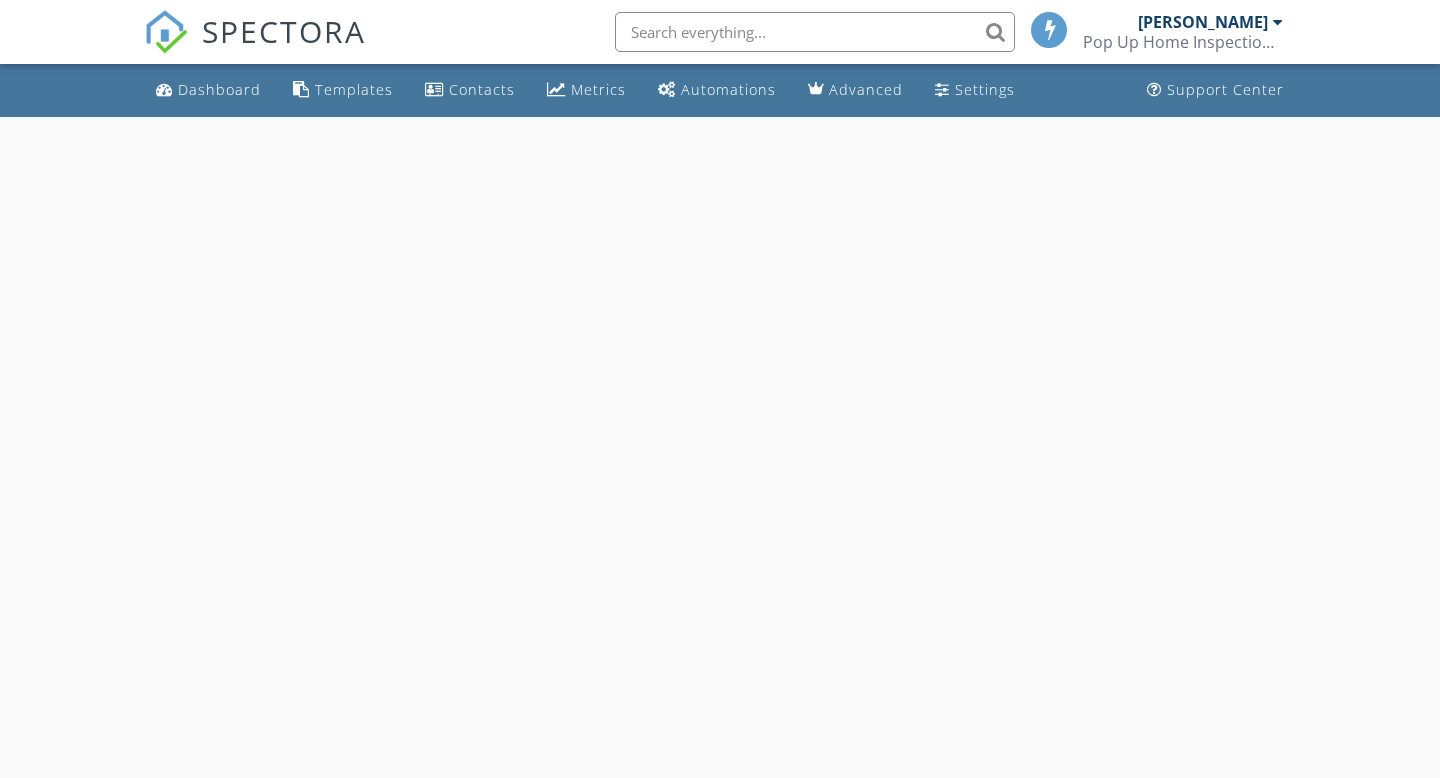scroll, scrollTop: 0, scrollLeft: 0, axis: both 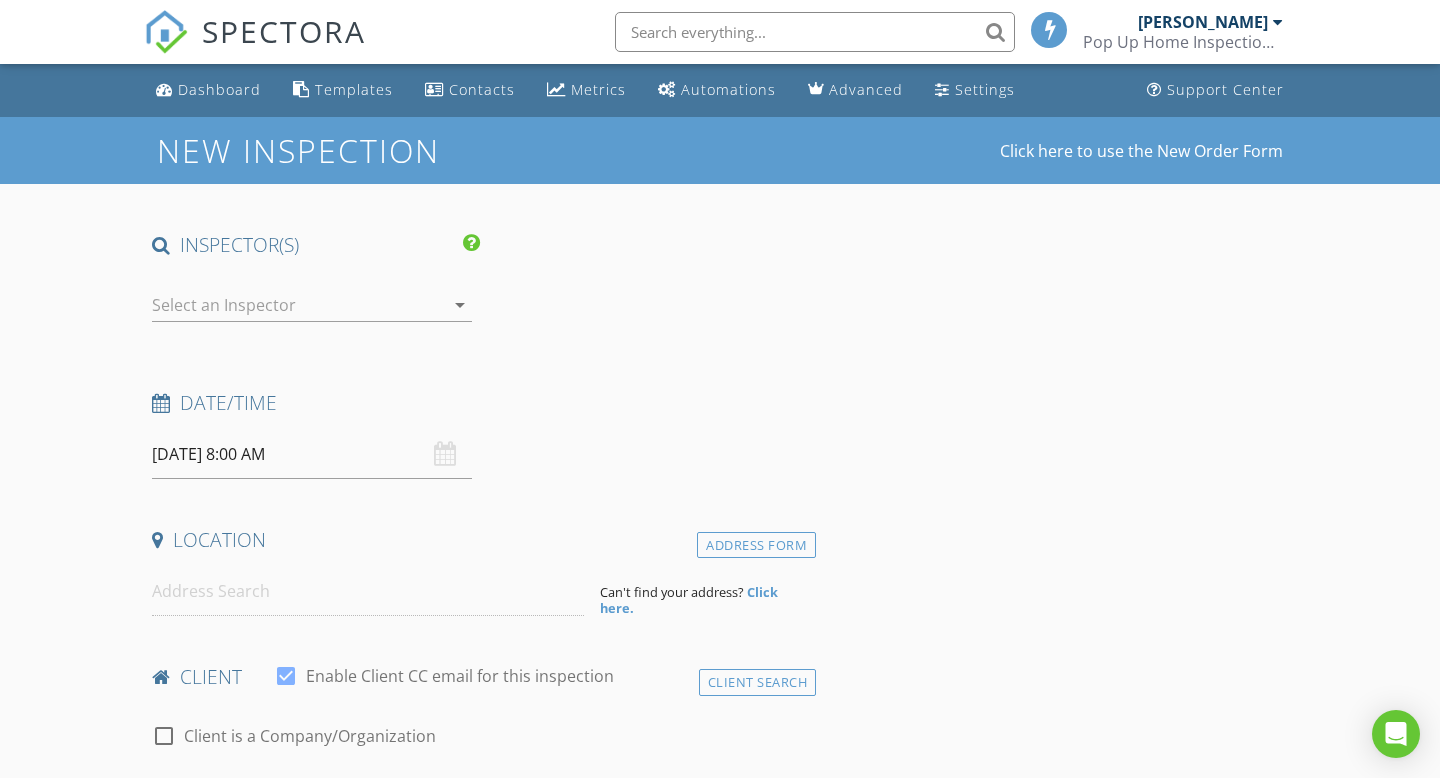 type on "[PERSON_NAME]" 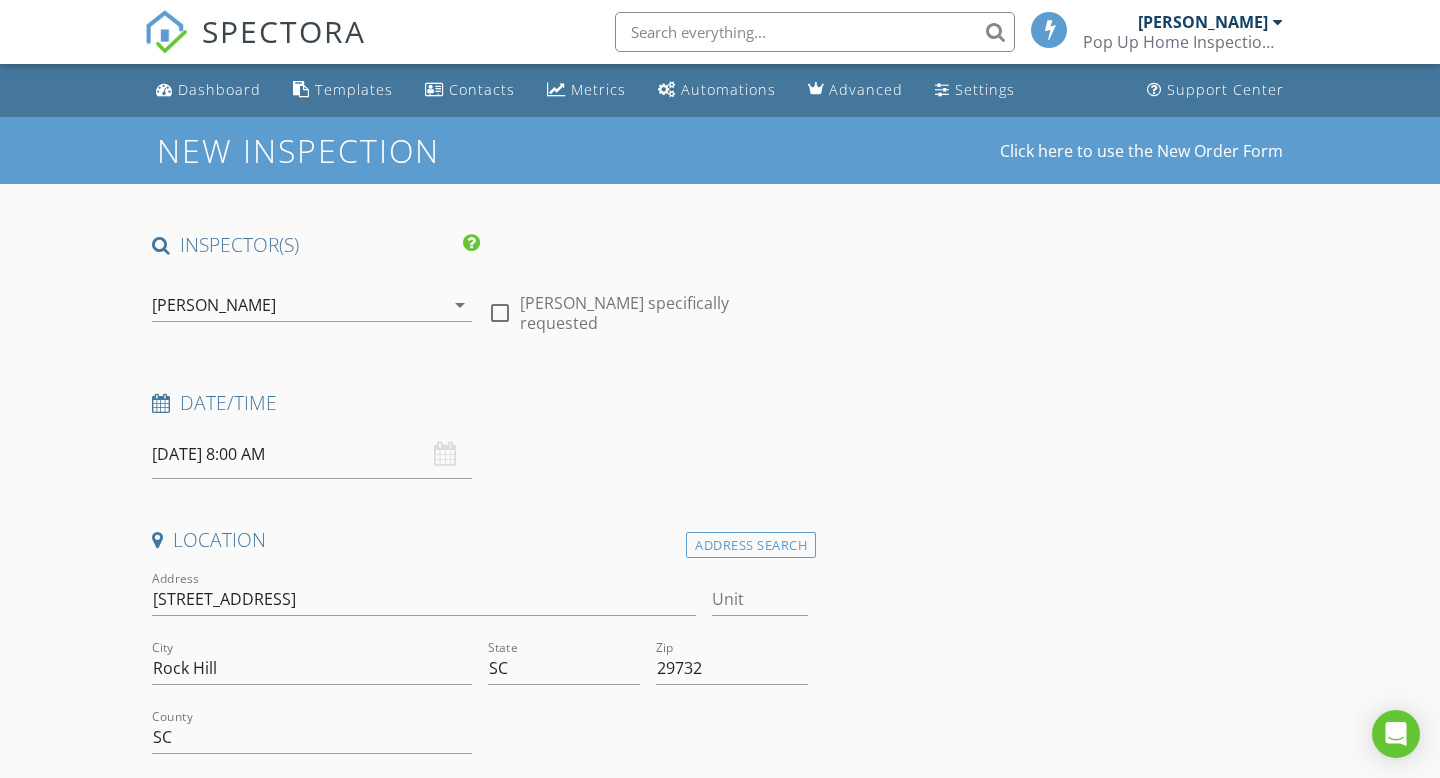 scroll, scrollTop: 0, scrollLeft: 0, axis: both 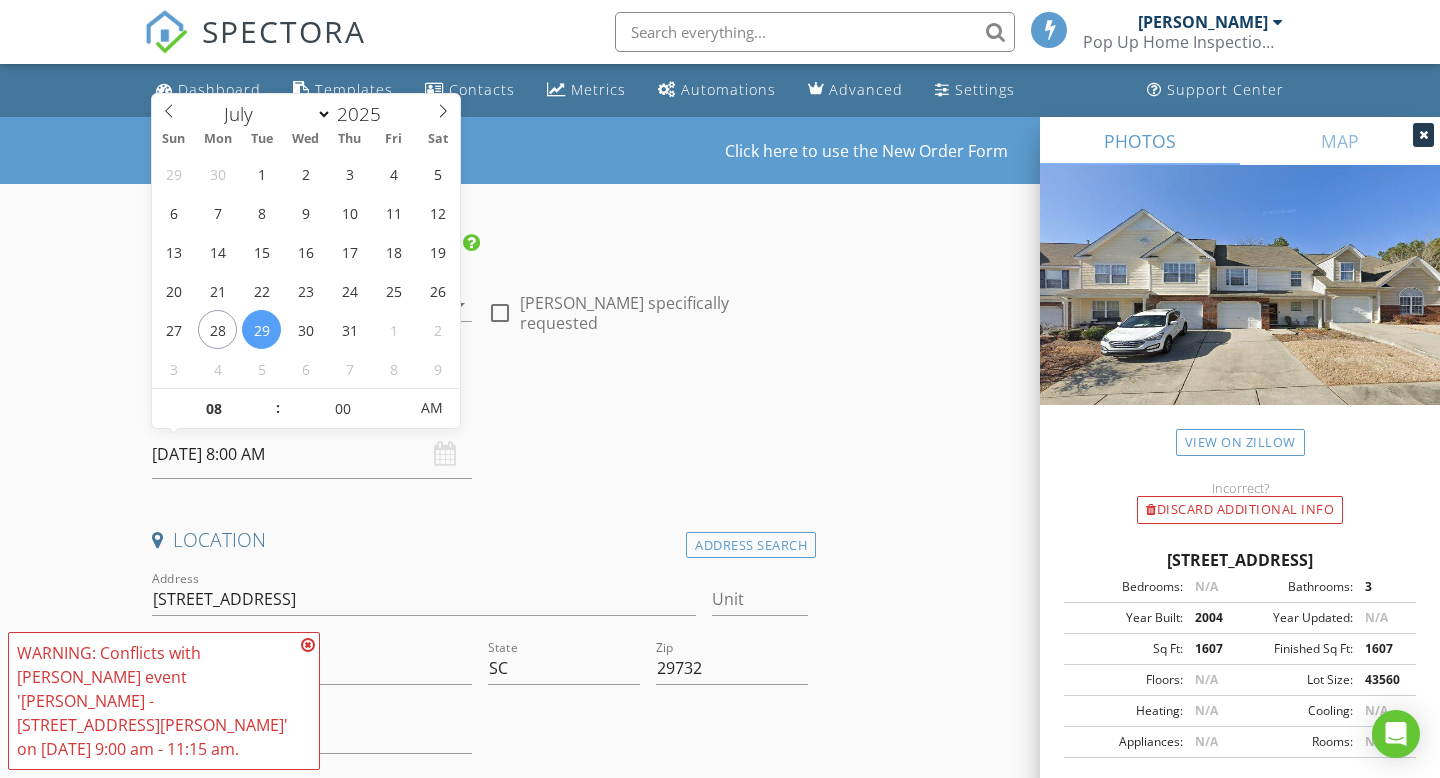 click on "[DATE] 8:00 AM" at bounding box center [312, 454] 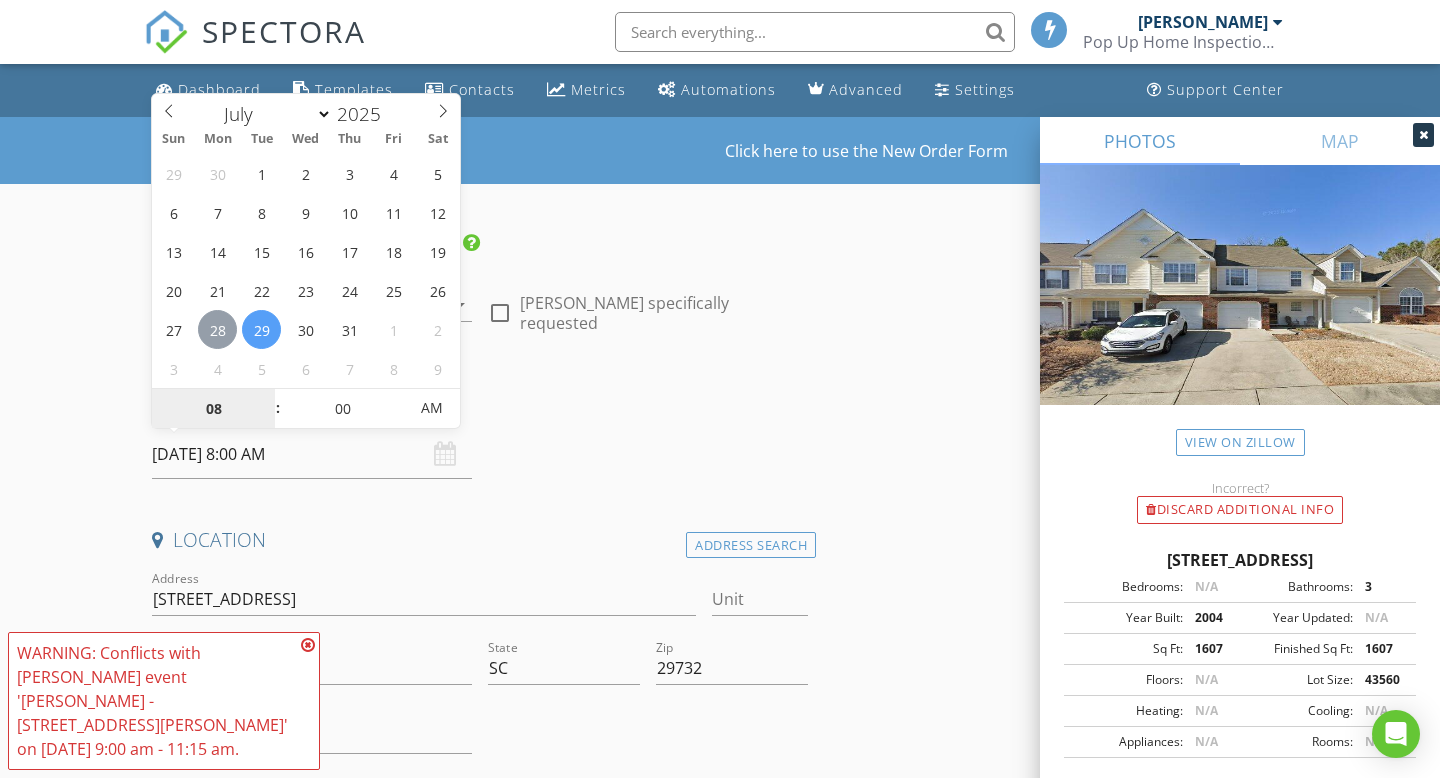 type on "[DATE] 8:00 AM" 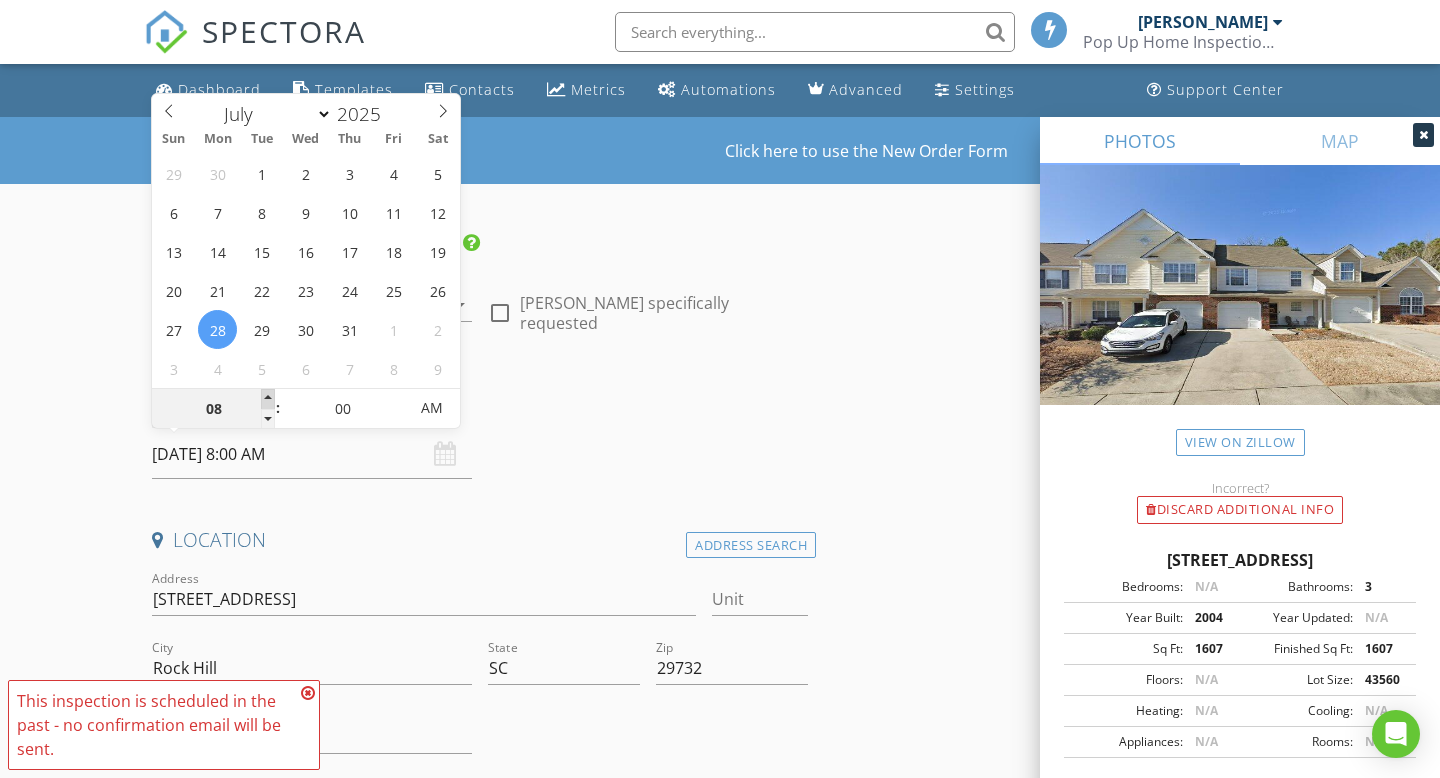 type on "09" 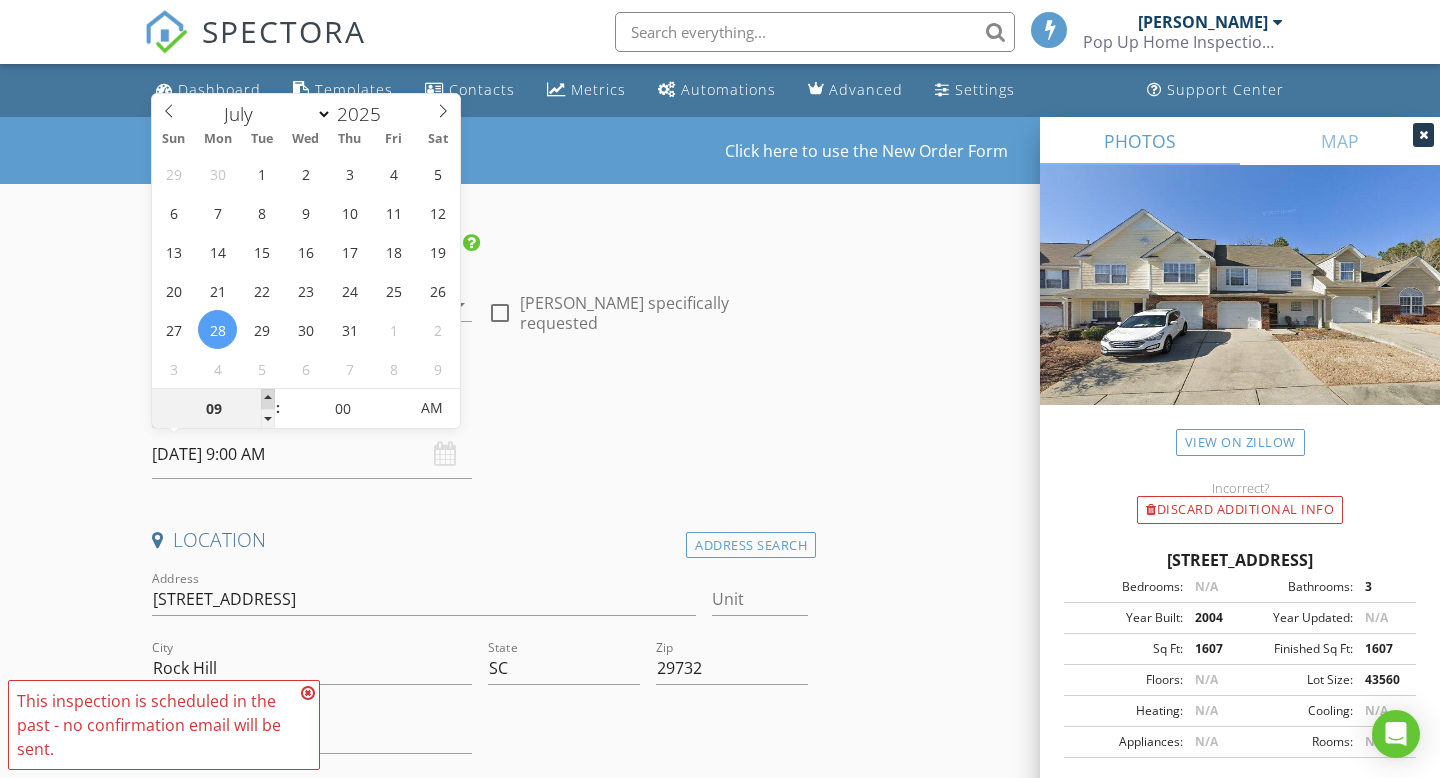 click at bounding box center [268, 399] 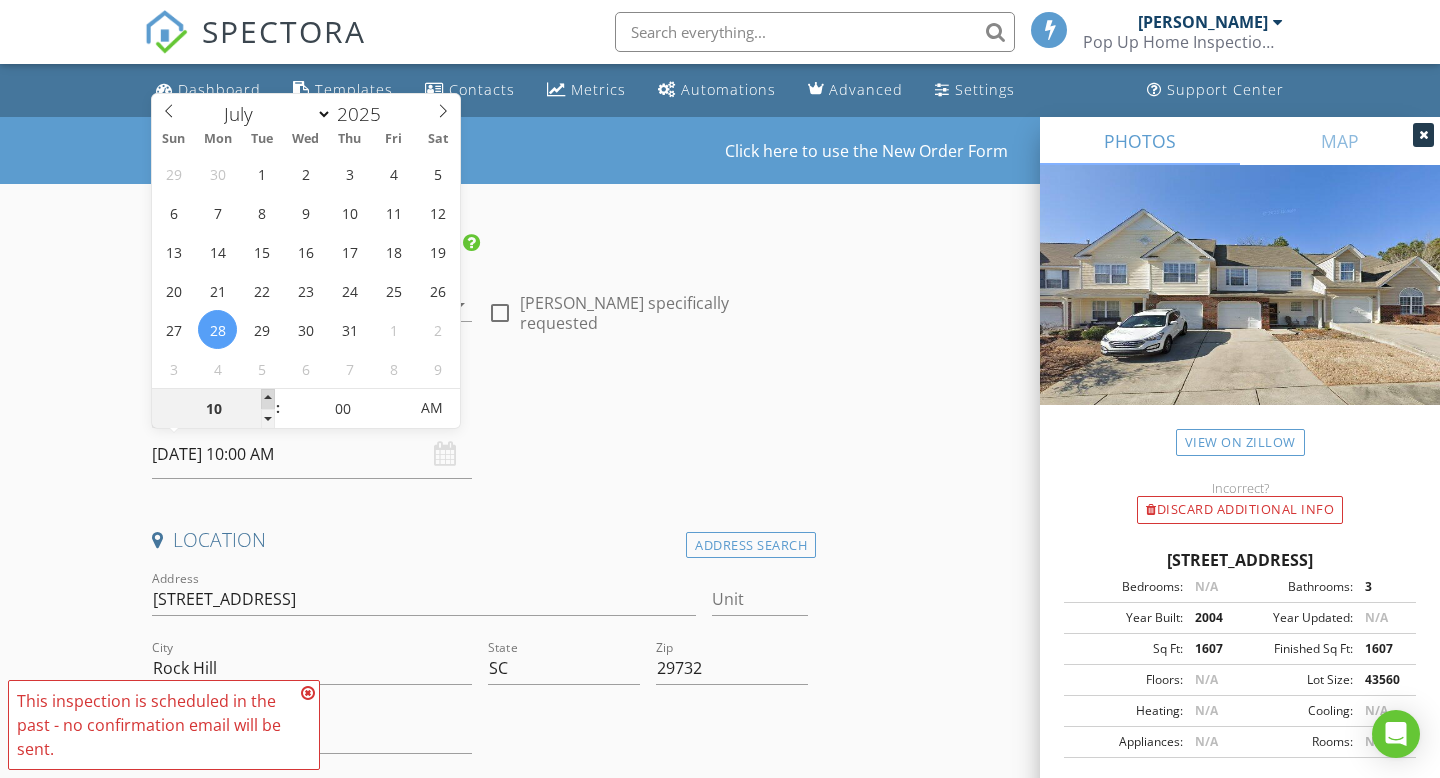 click at bounding box center [268, 399] 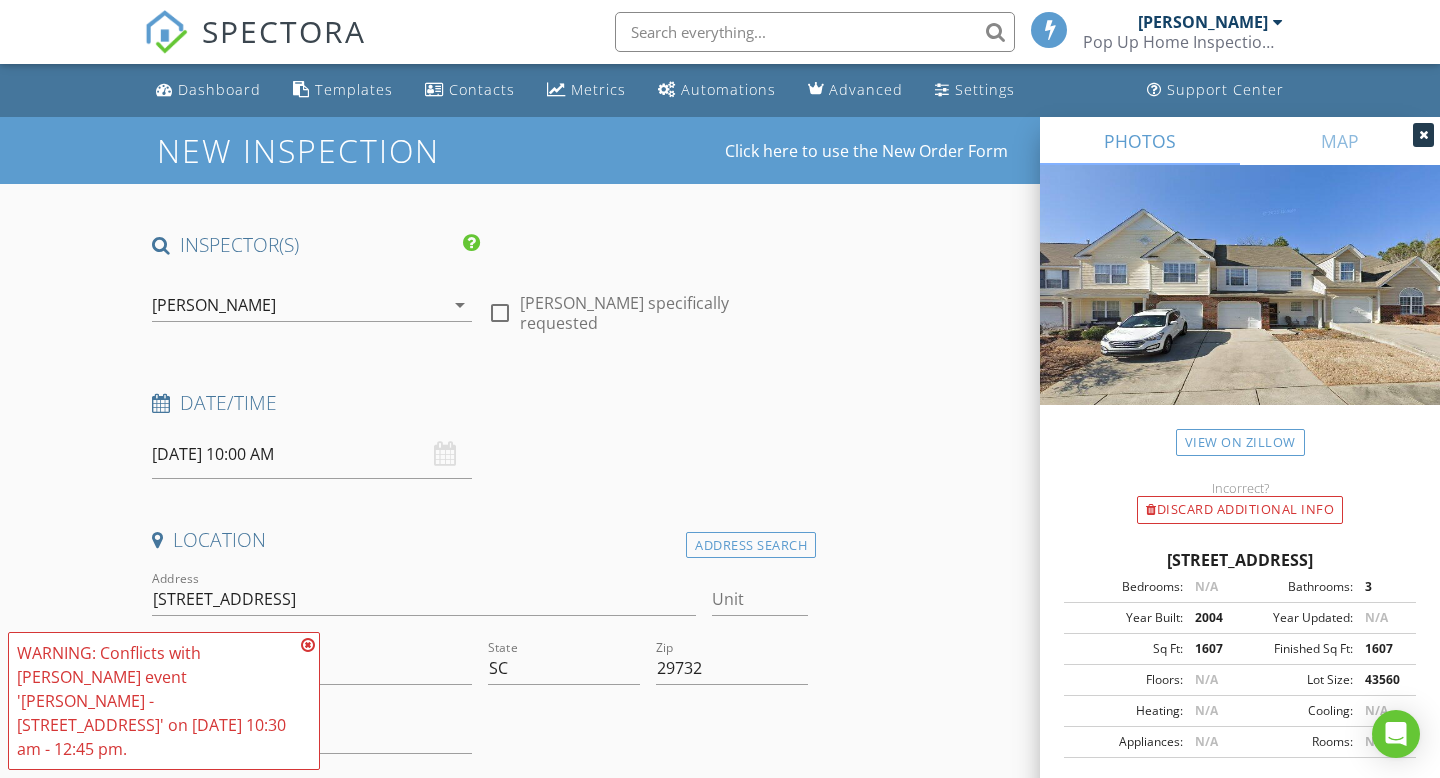 click on "Date/Time" at bounding box center [480, 410] 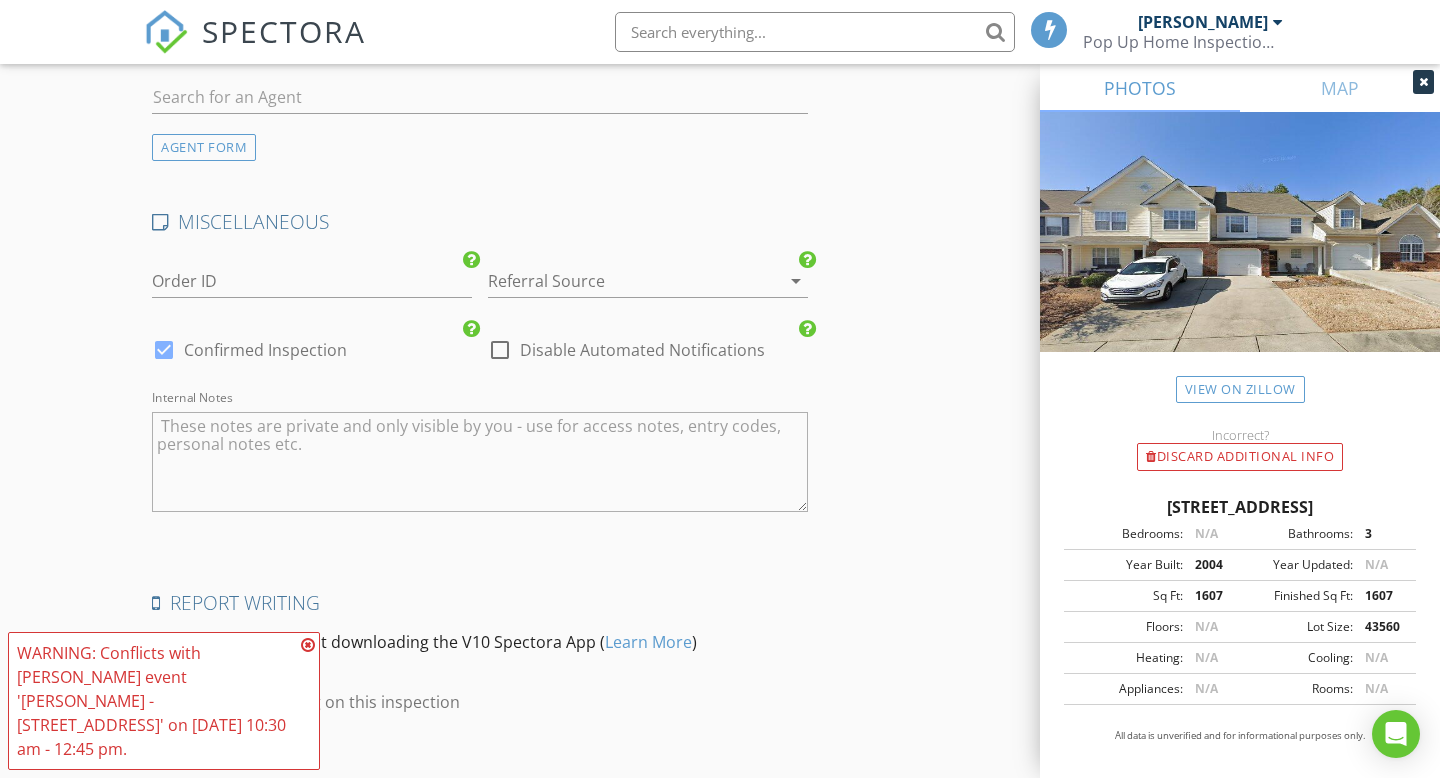 scroll, scrollTop: 2811, scrollLeft: 0, axis: vertical 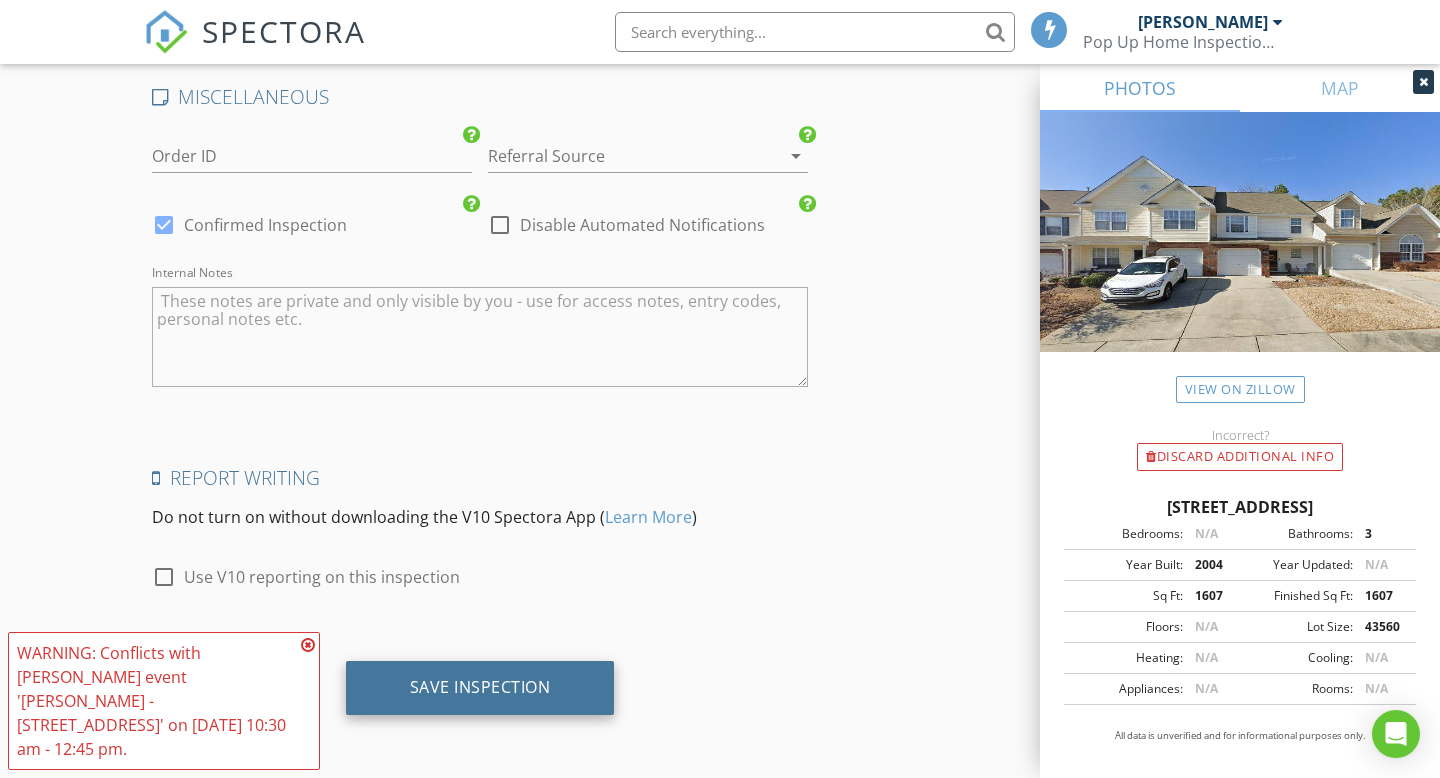 click on "Save Inspection" at bounding box center [480, 688] 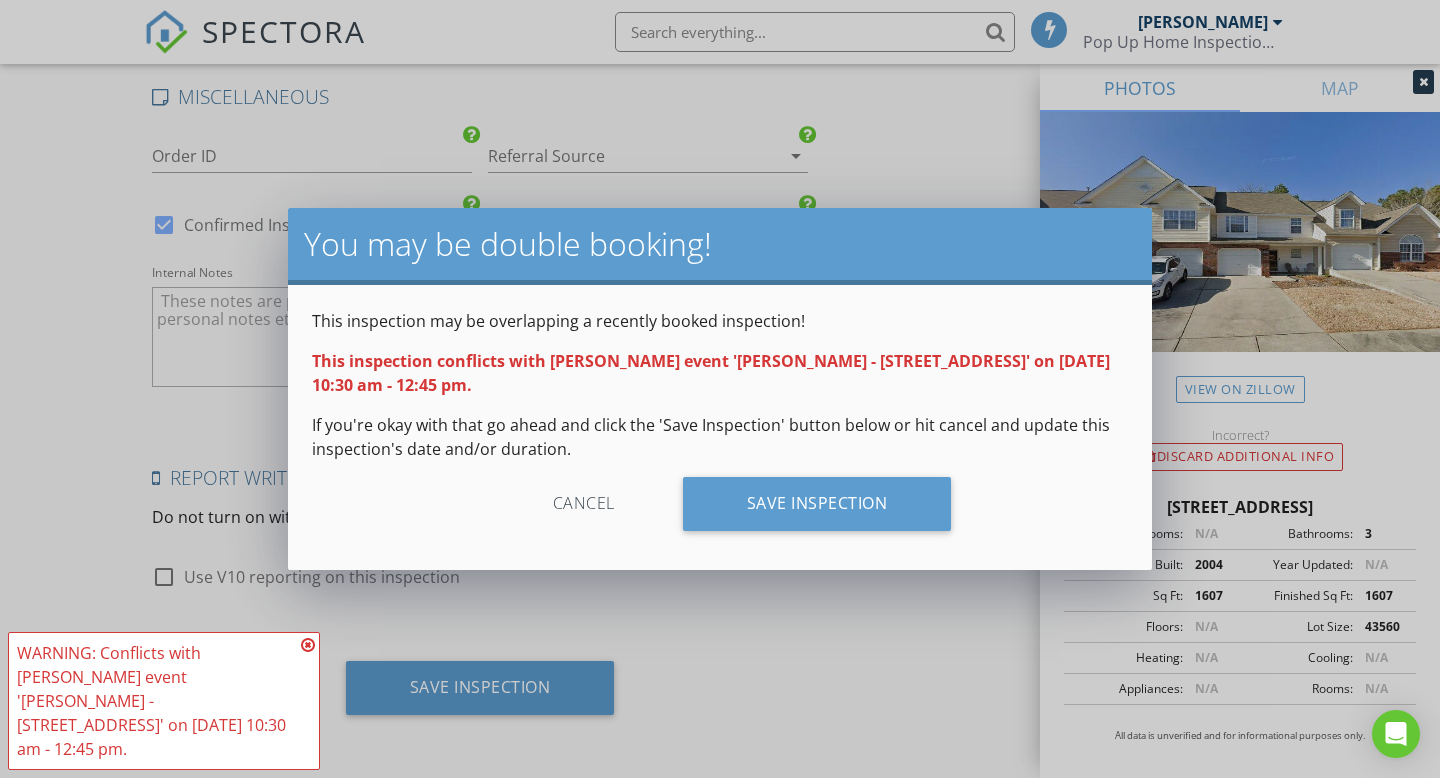 click at bounding box center [308, 645] 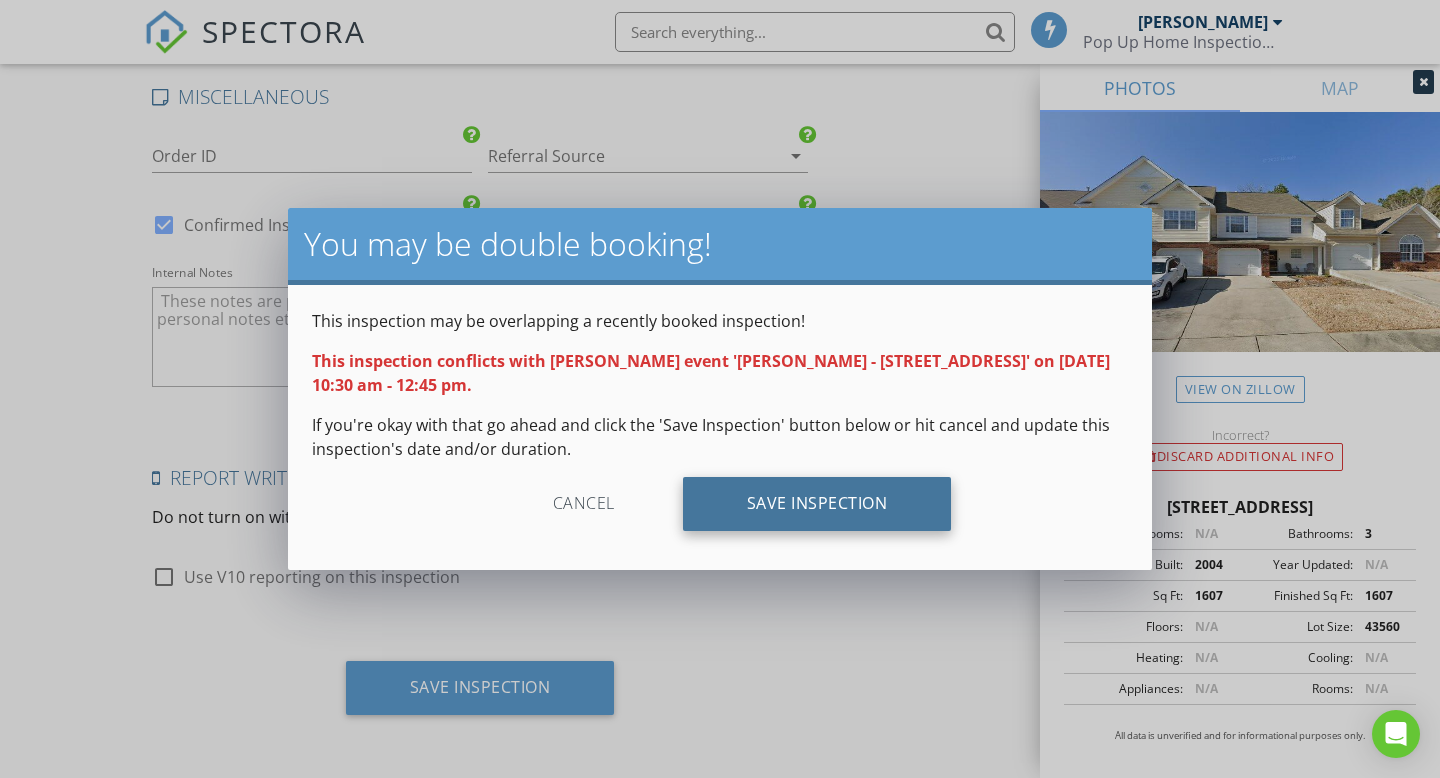 click on "Save Inspection" at bounding box center [817, 504] 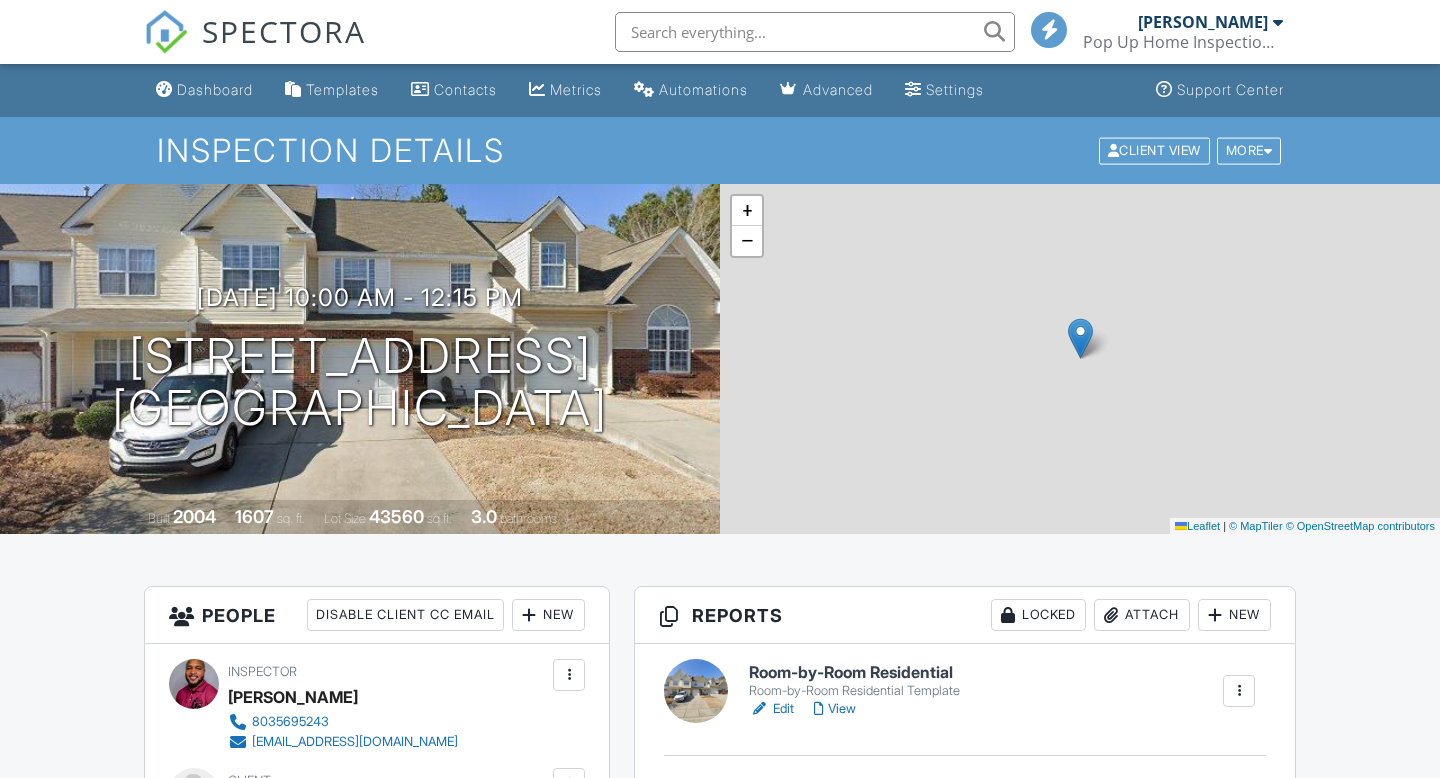 scroll, scrollTop: 0, scrollLeft: 0, axis: both 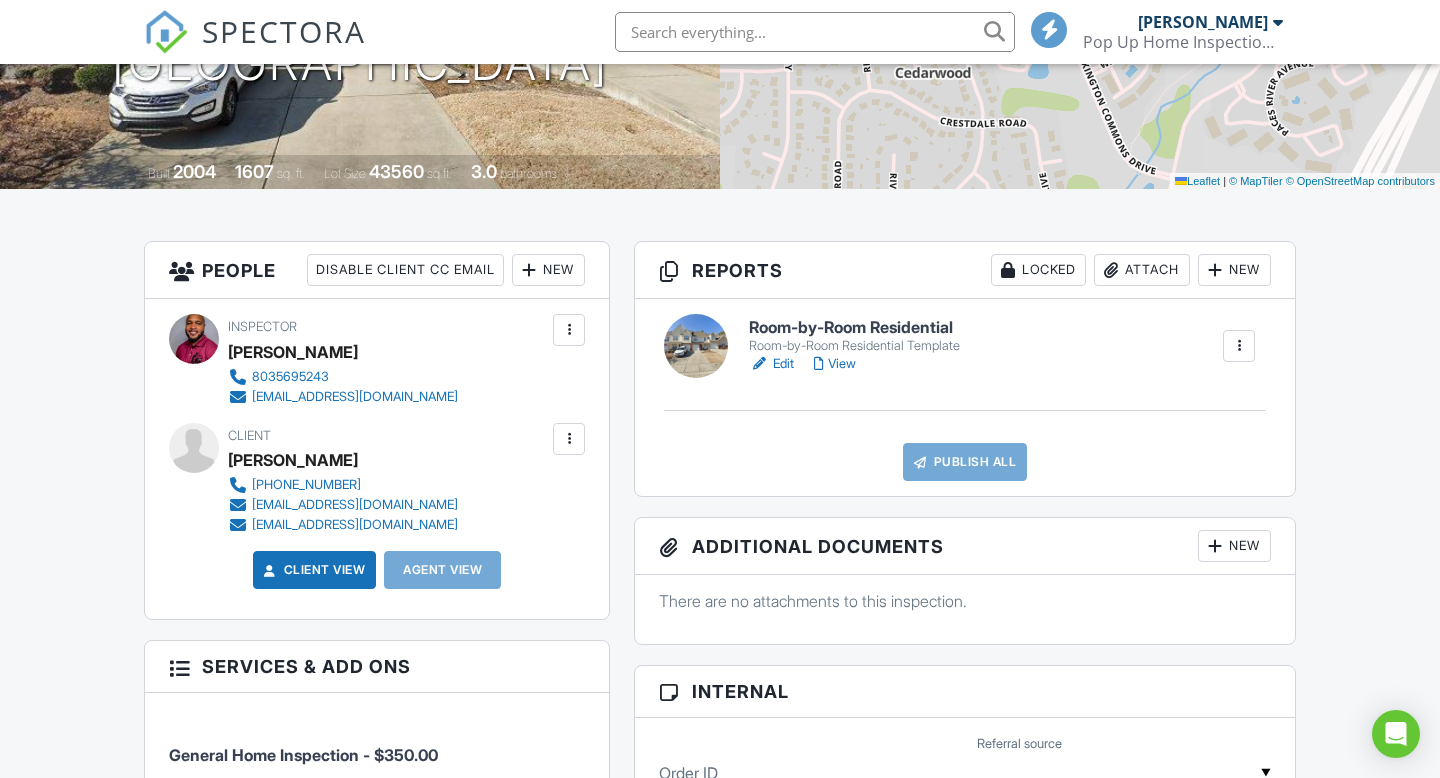 click at bounding box center (569, 439) 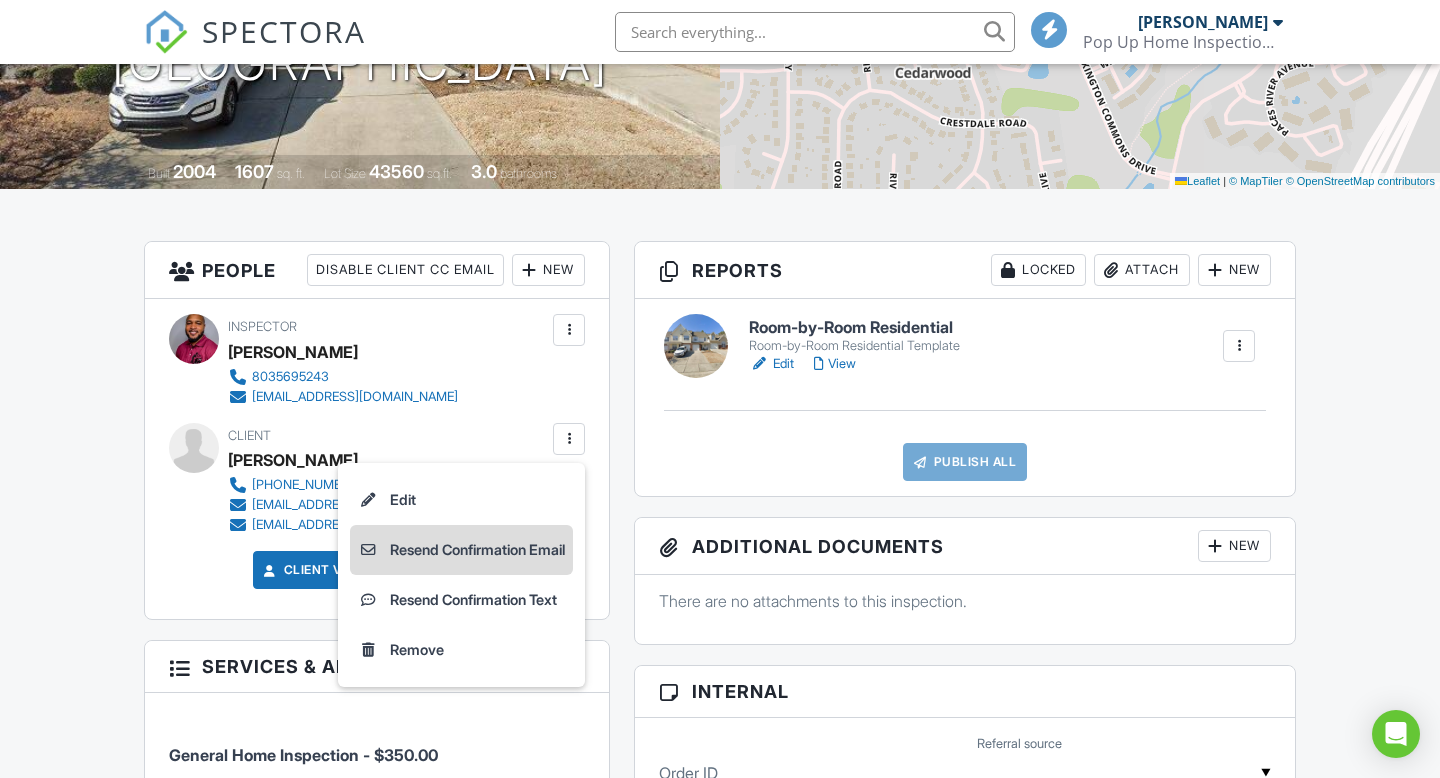 click on "Resend Confirmation Email" at bounding box center (461, 550) 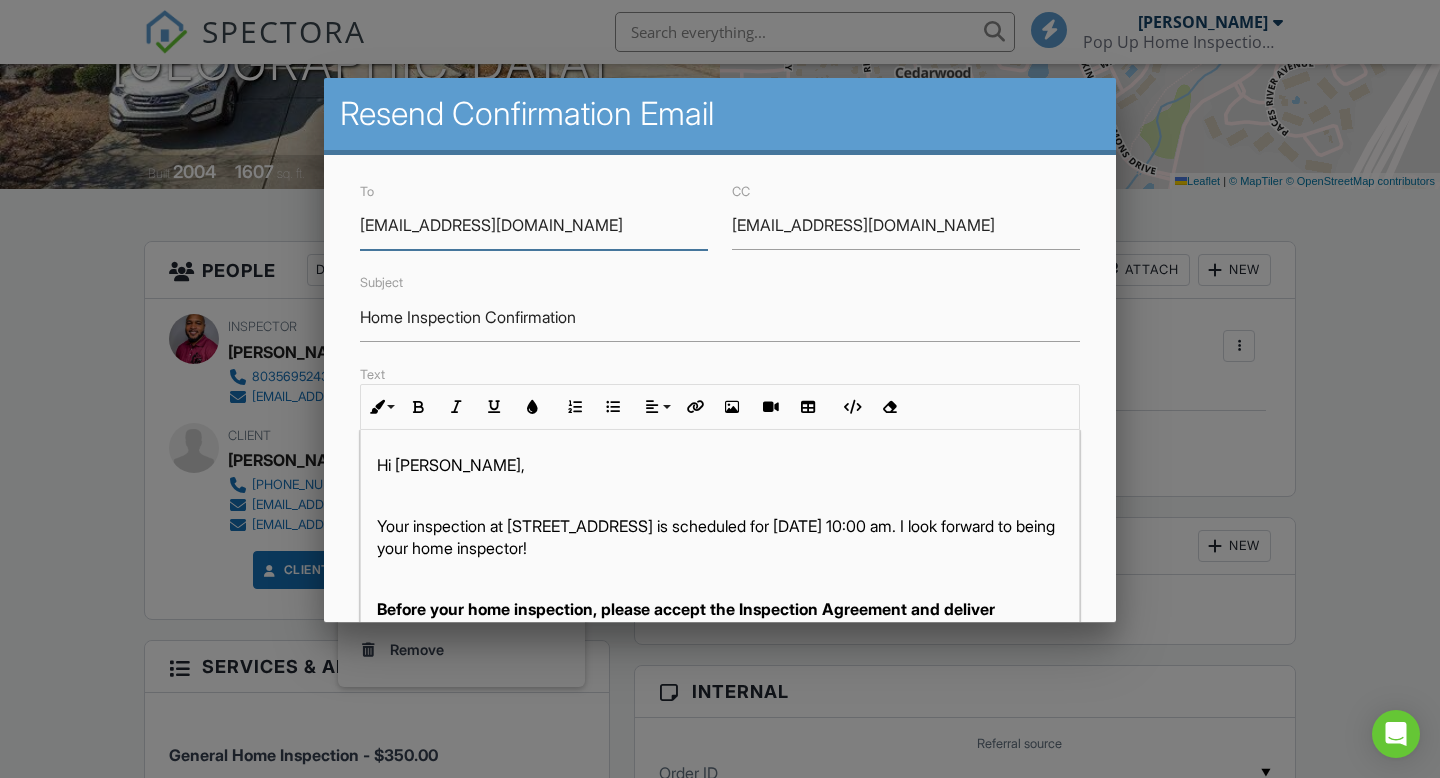 scroll, scrollTop: 74, scrollLeft: 0, axis: vertical 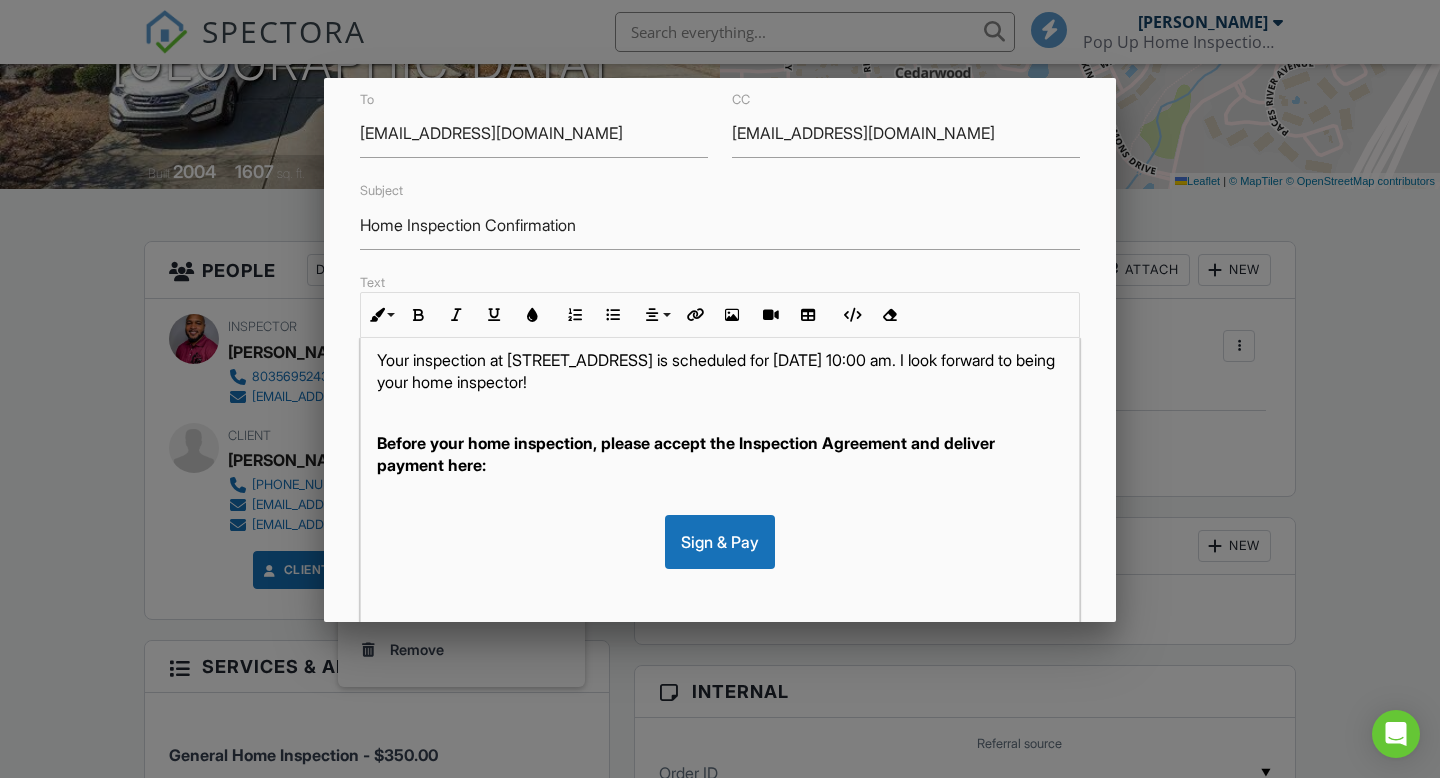 click on "Sign & Pay" 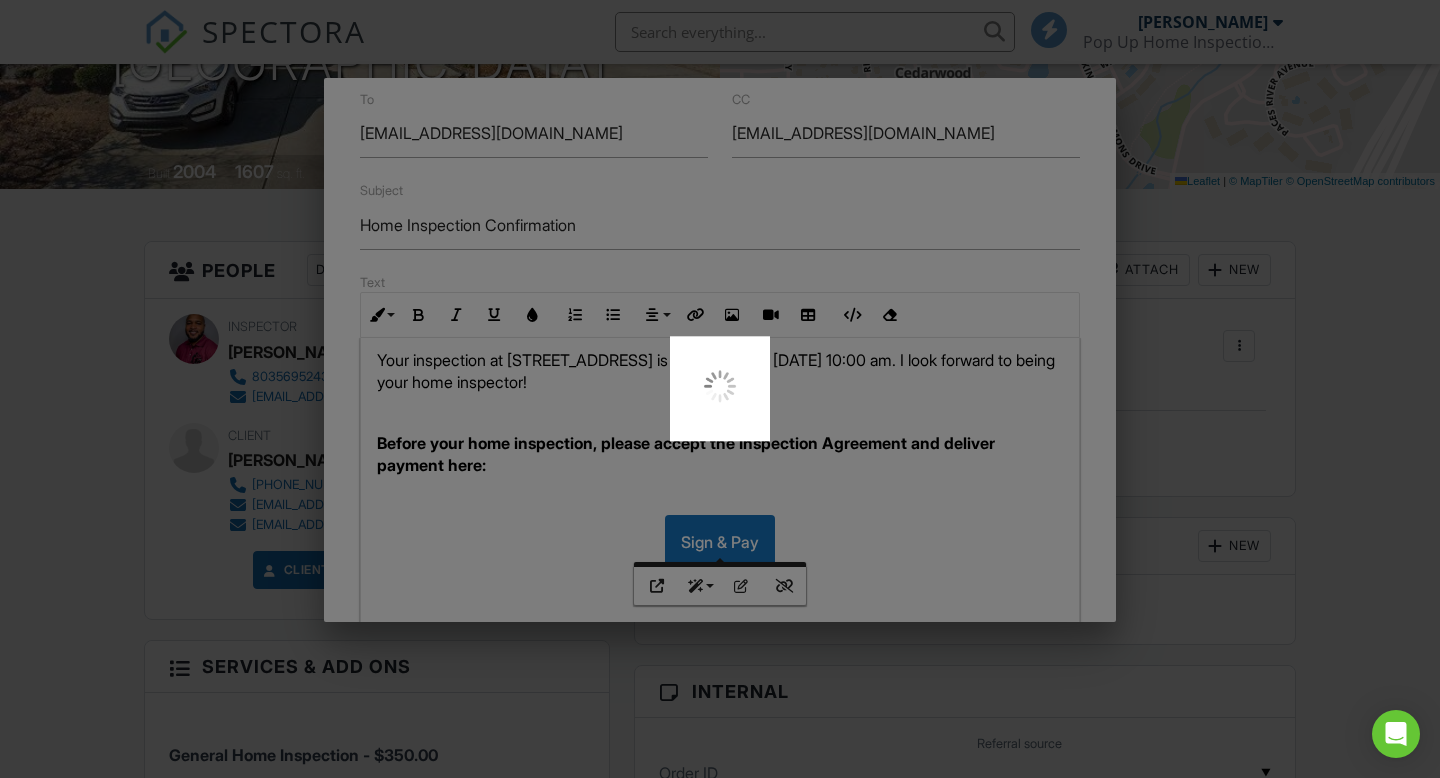 click at bounding box center [720, 389] 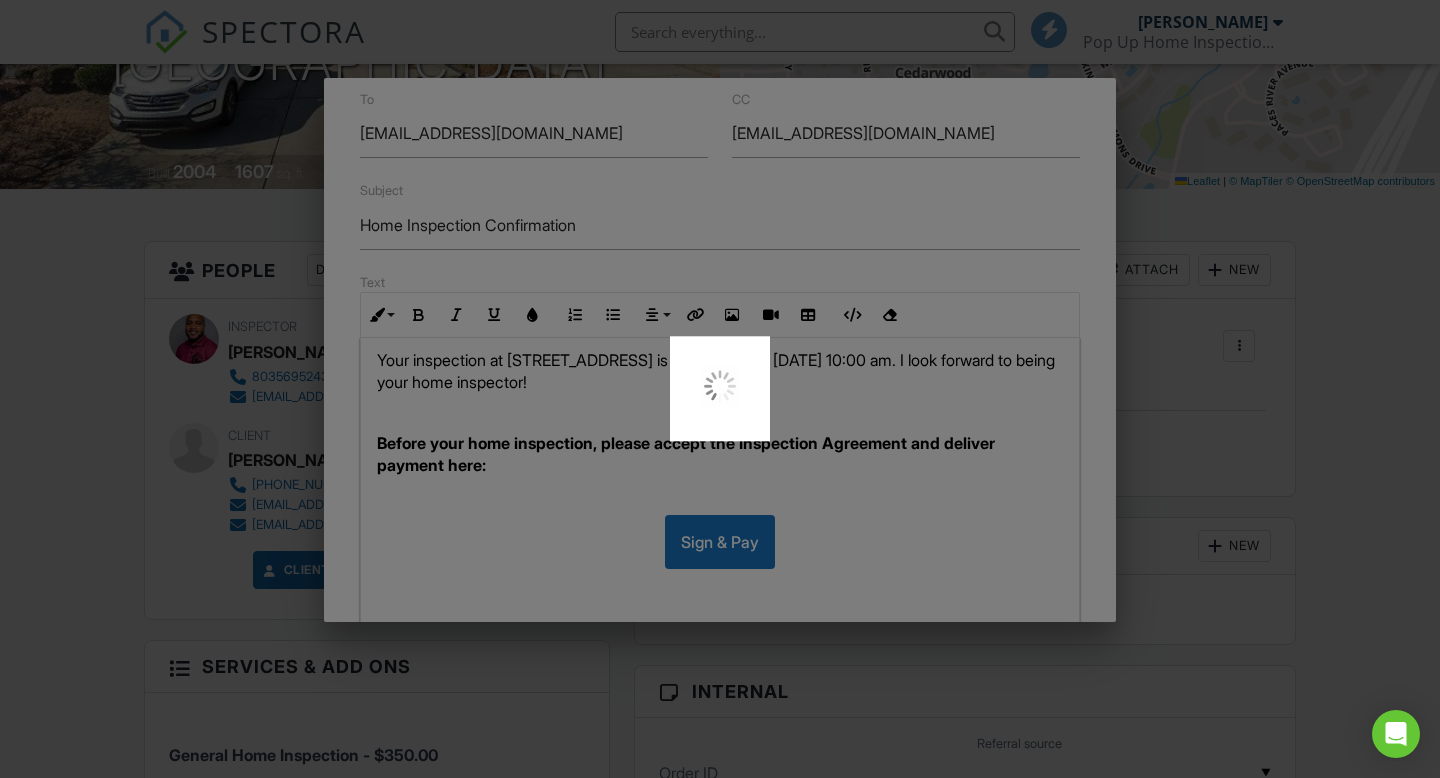 click at bounding box center [720, 389] 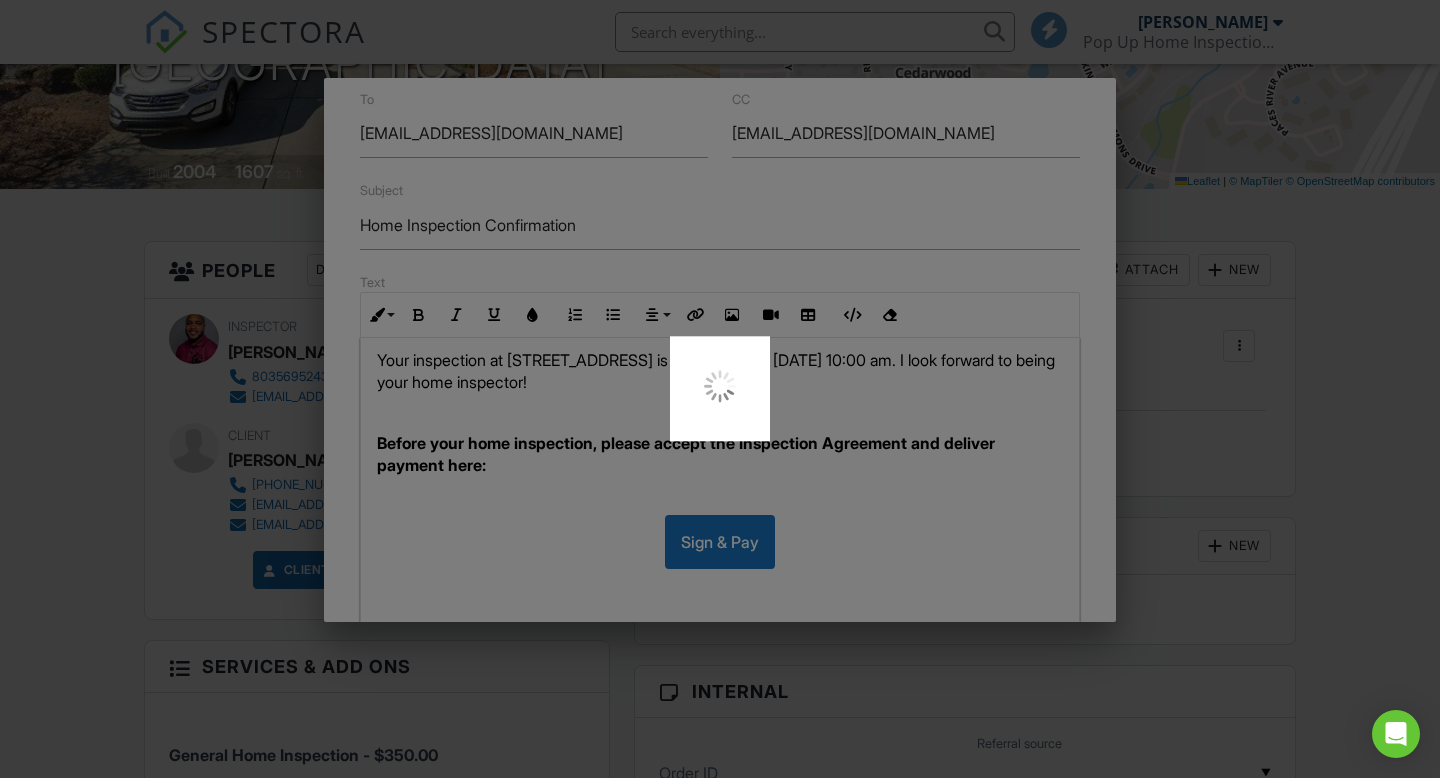 click at bounding box center (720, 389) 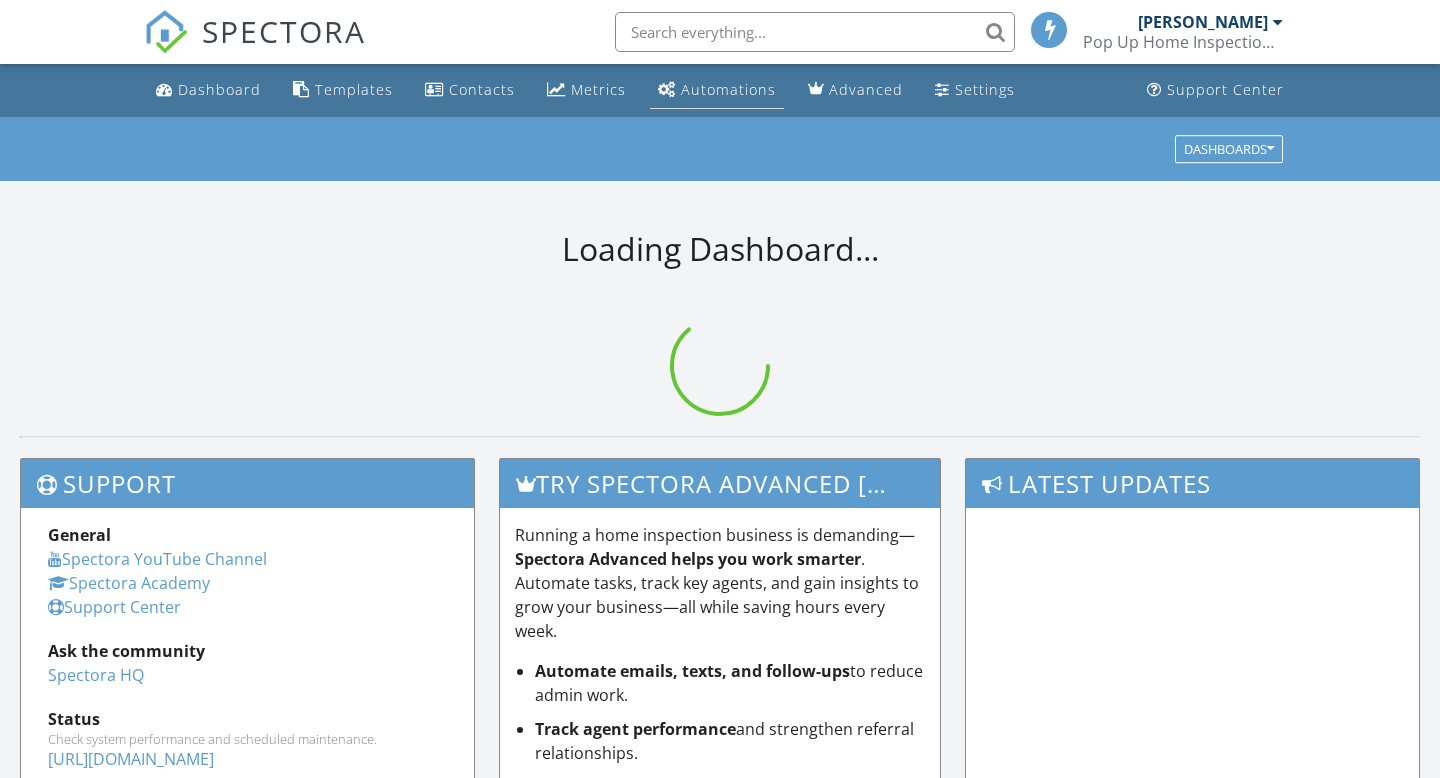 scroll, scrollTop: 0, scrollLeft: 0, axis: both 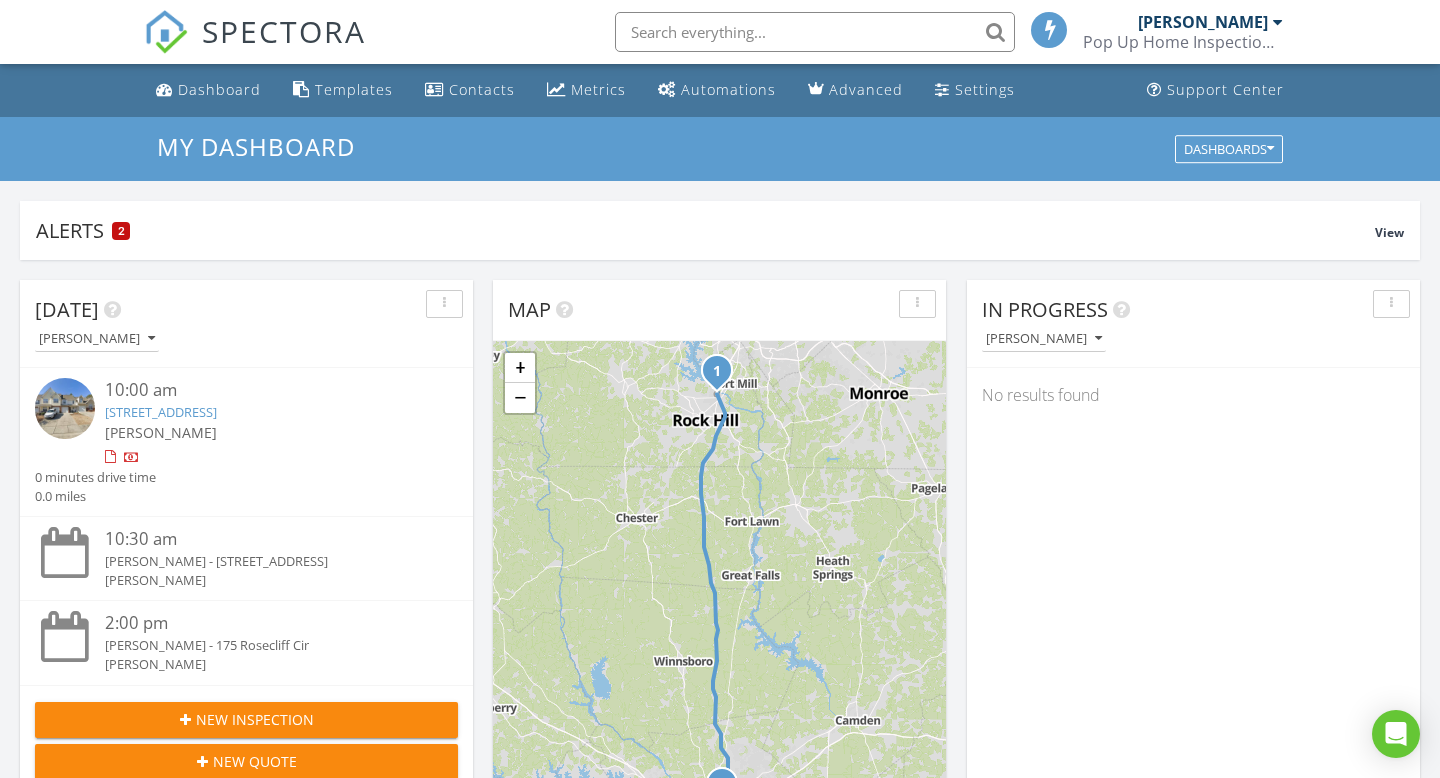 click on "[PERSON_NAME]" at bounding box center (263, 432) 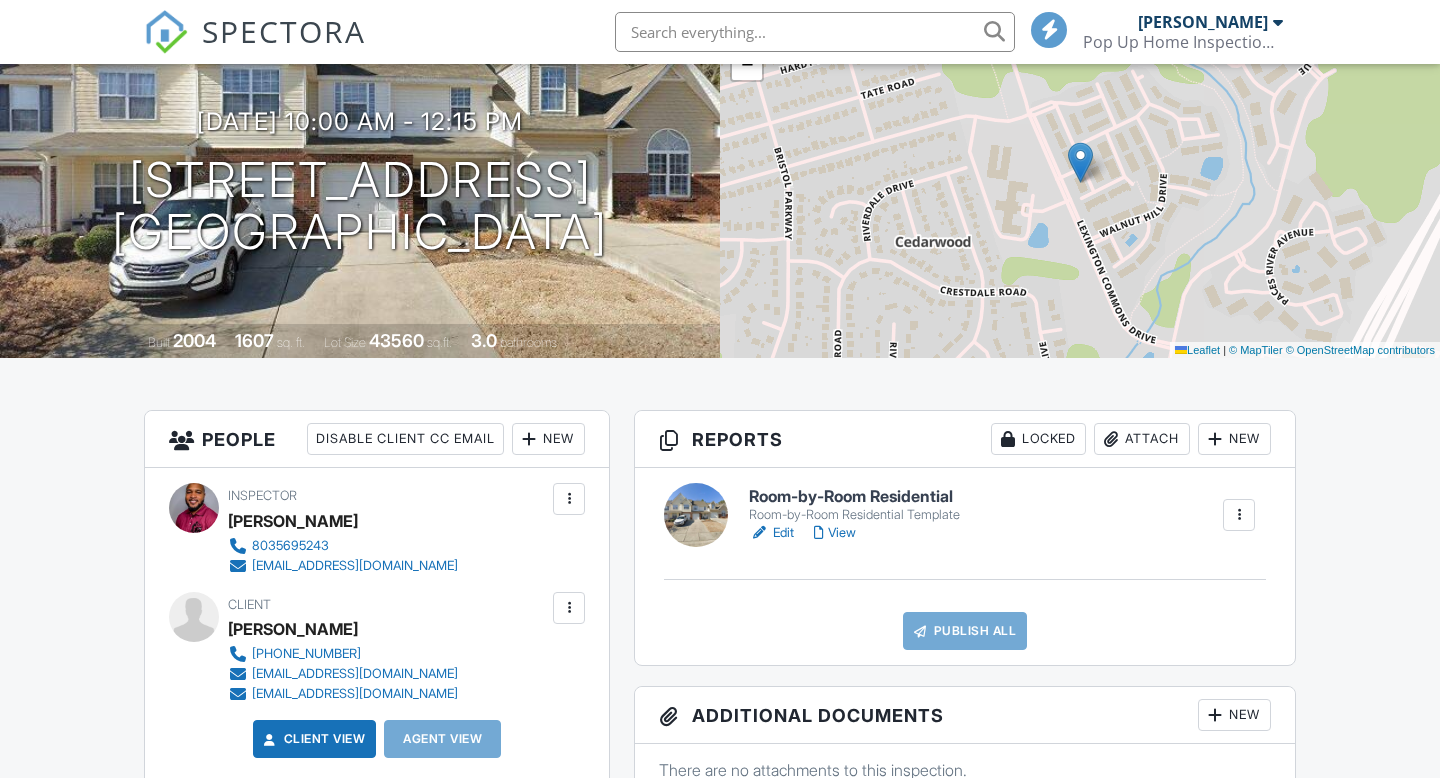 scroll, scrollTop: 176, scrollLeft: 0, axis: vertical 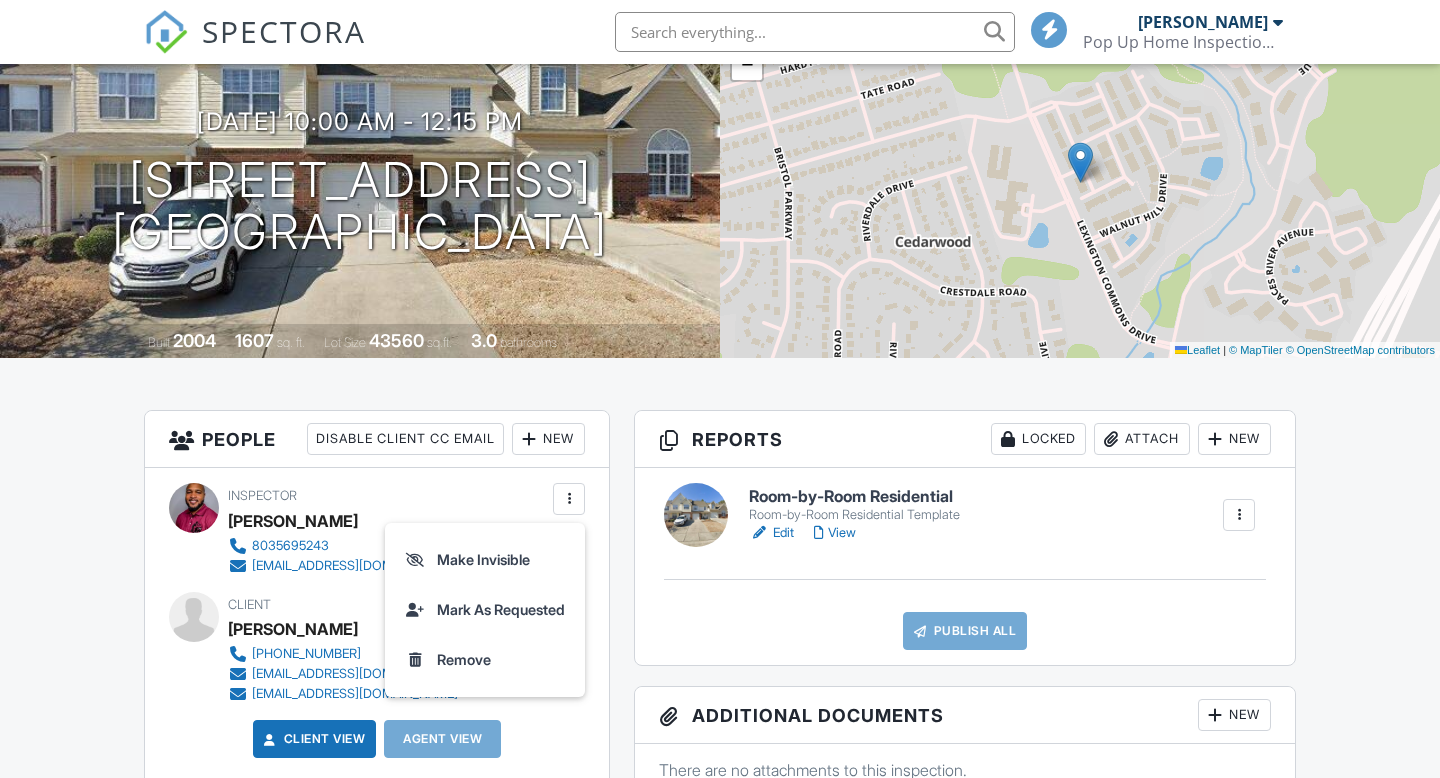 click on "Inspector
Jarvis Kennedy
8035695243
popuphomeinspections@gmail.com
Make Invisible
Mark As Requested
Remove
Update Client
First name
Karen
Last name
Kennedy
Email (required)
jarviskennedy23@gmail.com
CC Email
jarviskennedy23@gmail.com
Phone
803-569-5243
Internal notes visible only to the company
Private notes visible only to company admins
Updating the client email address will resend the confirmation email and update all queued automated emails.
Cancel
Save
Confirm client deletion
This will remove the client from this inspection. All email reminders and follow-ups will be removed as well. Note that this is only an option before publishing a report.
Cancel
Remove Client
Client
Karen Kennedy
803-569-5243" at bounding box center [377, 628] 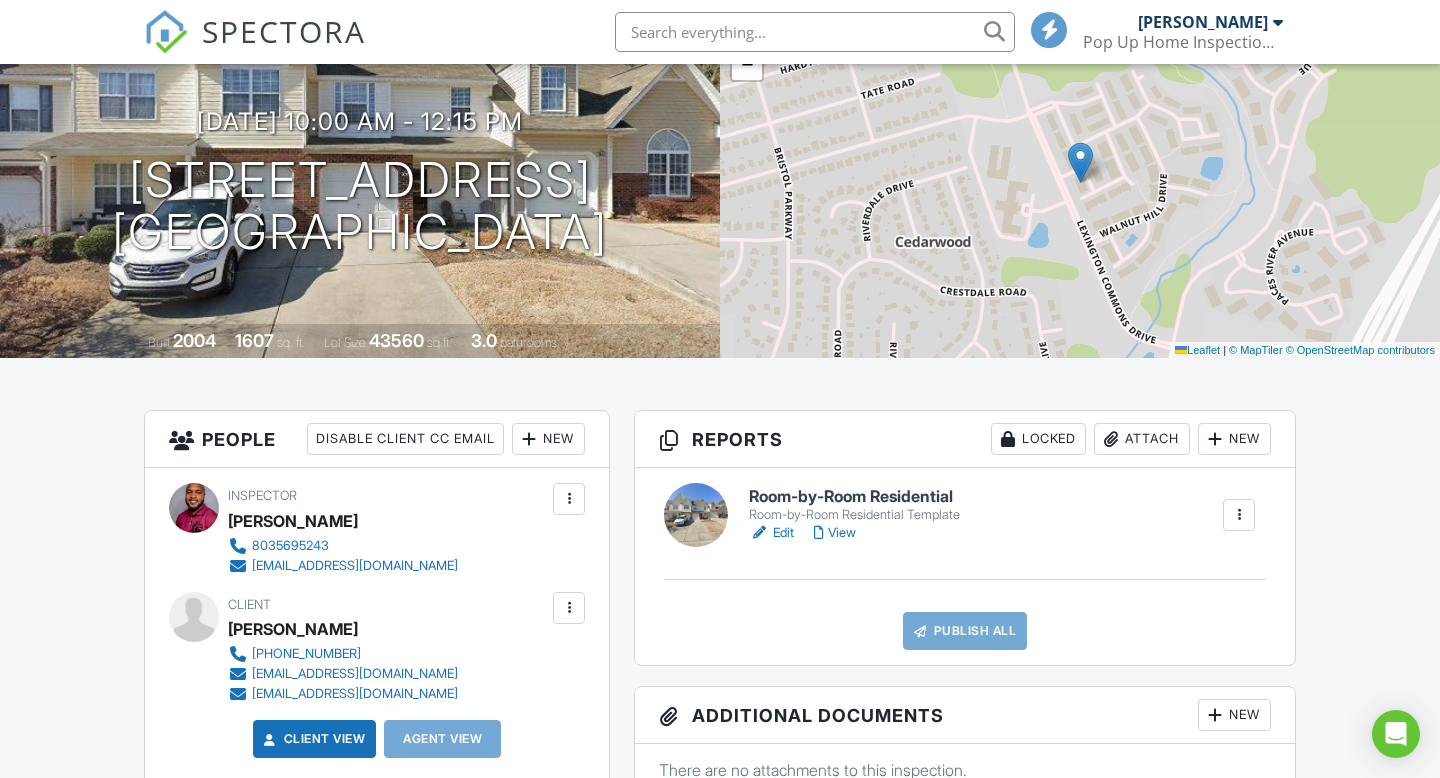 click at bounding box center (569, 608) 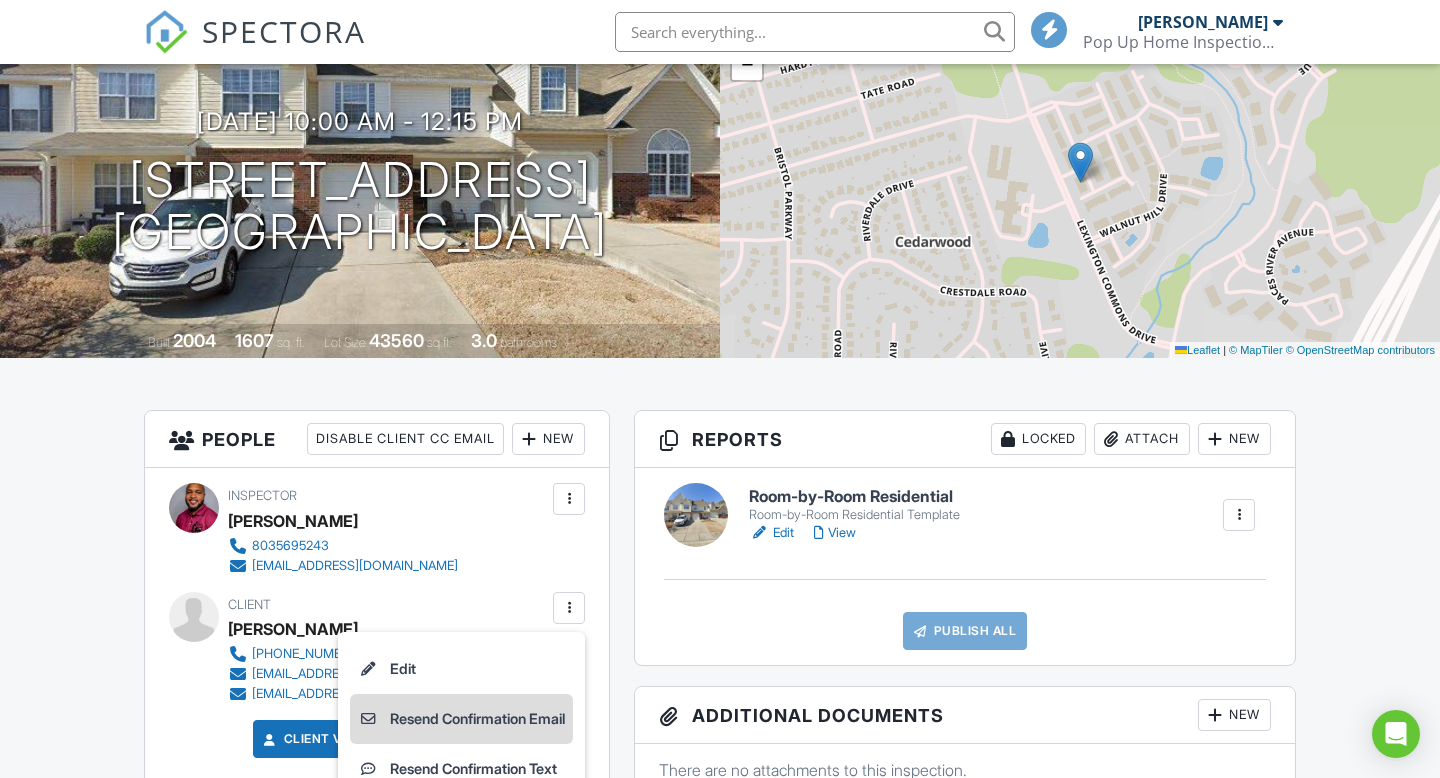 click on "Resend Confirmation Email" at bounding box center (461, 719) 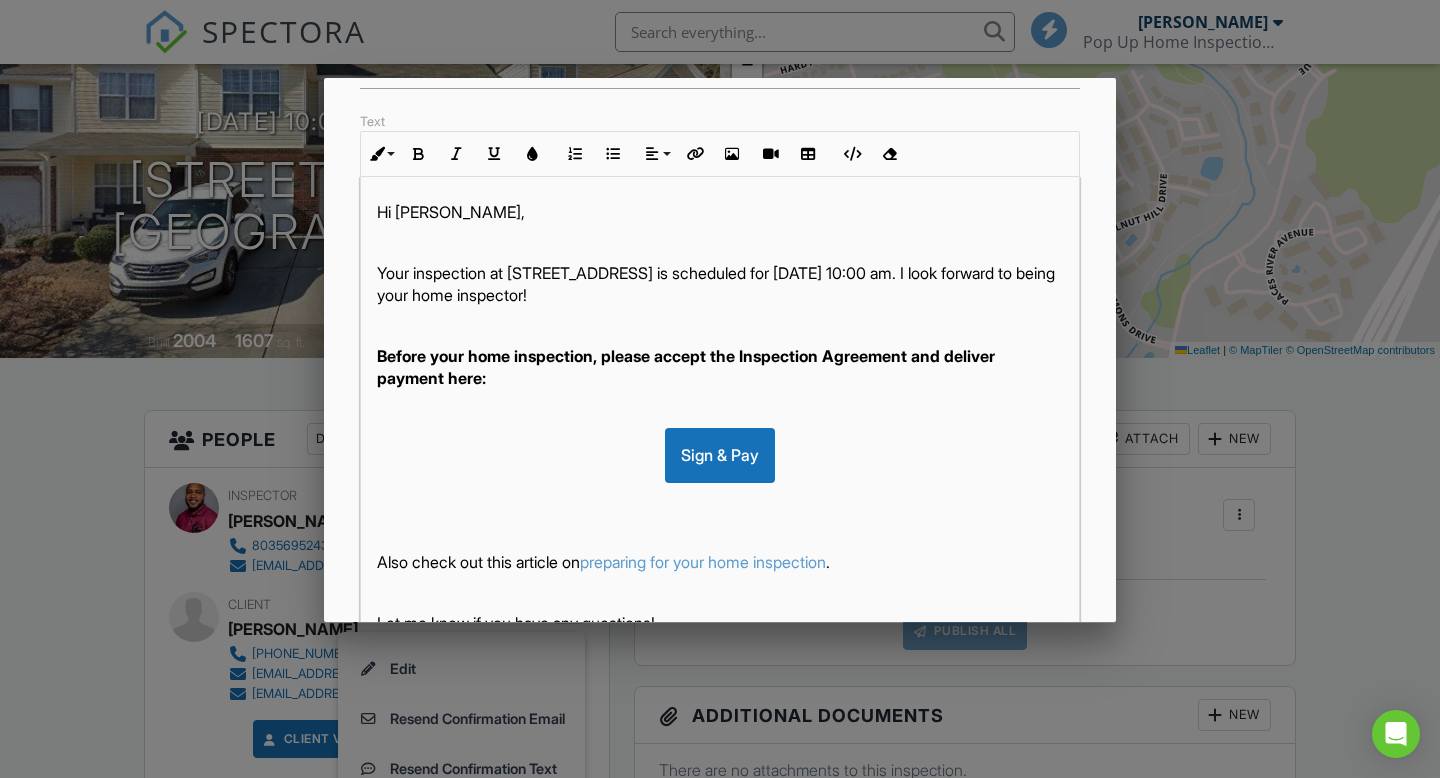 scroll, scrollTop: 438, scrollLeft: 0, axis: vertical 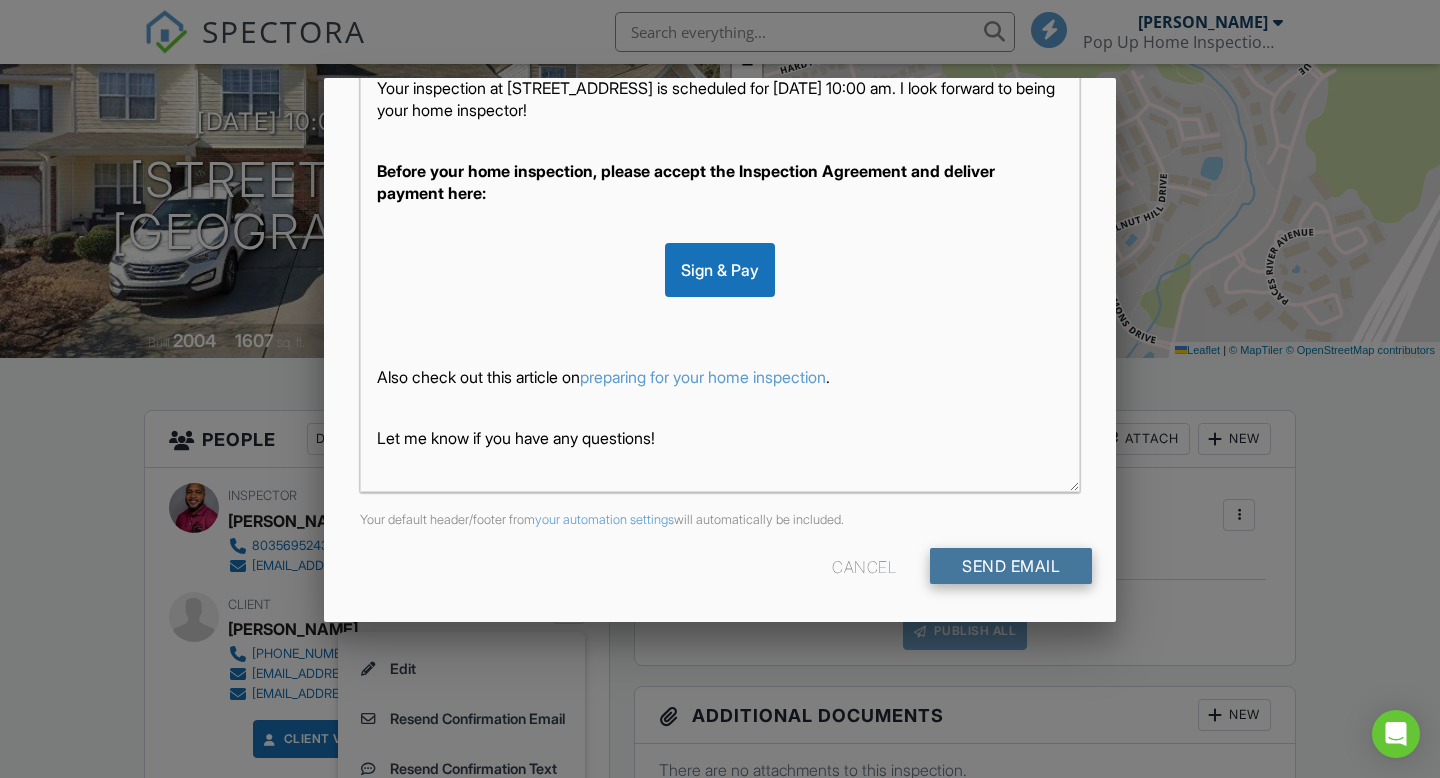click on "Send Email" at bounding box center [1011, 566] 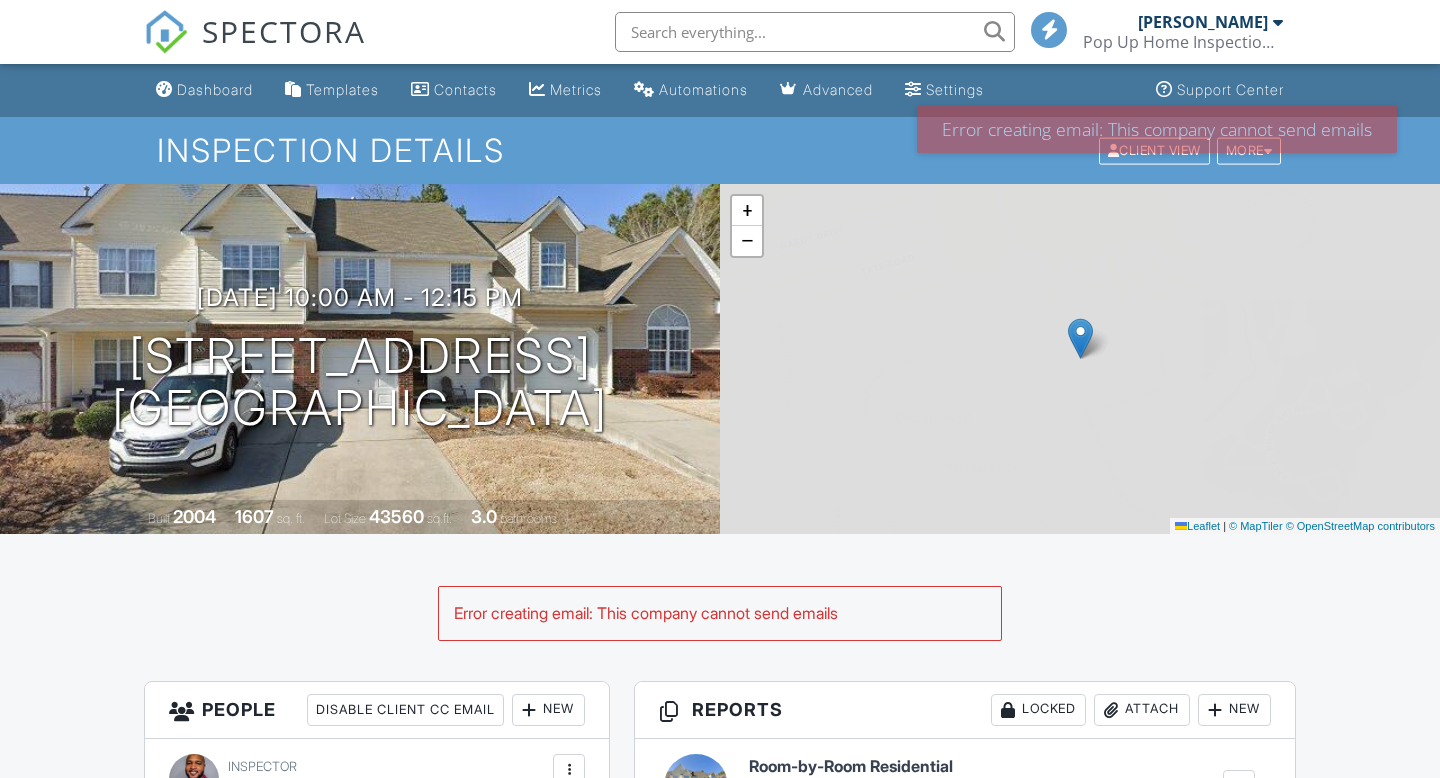 scroll, scrollTop: 0, scrollLeft: 0, axis: both 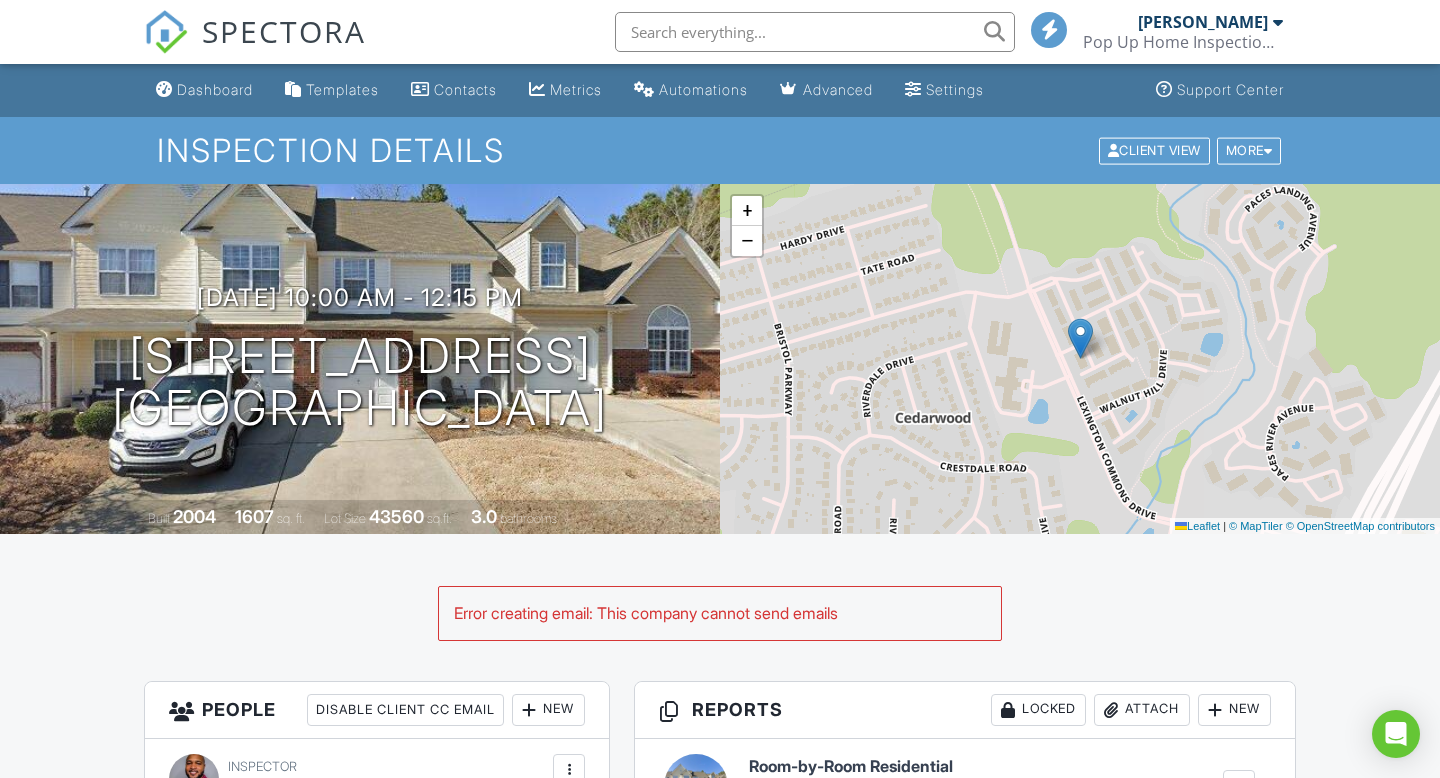 drag, startPoint x: 1372, startPoint y: 115, endPoint x: 1162, endPoint y: 130, distance: 210.53503 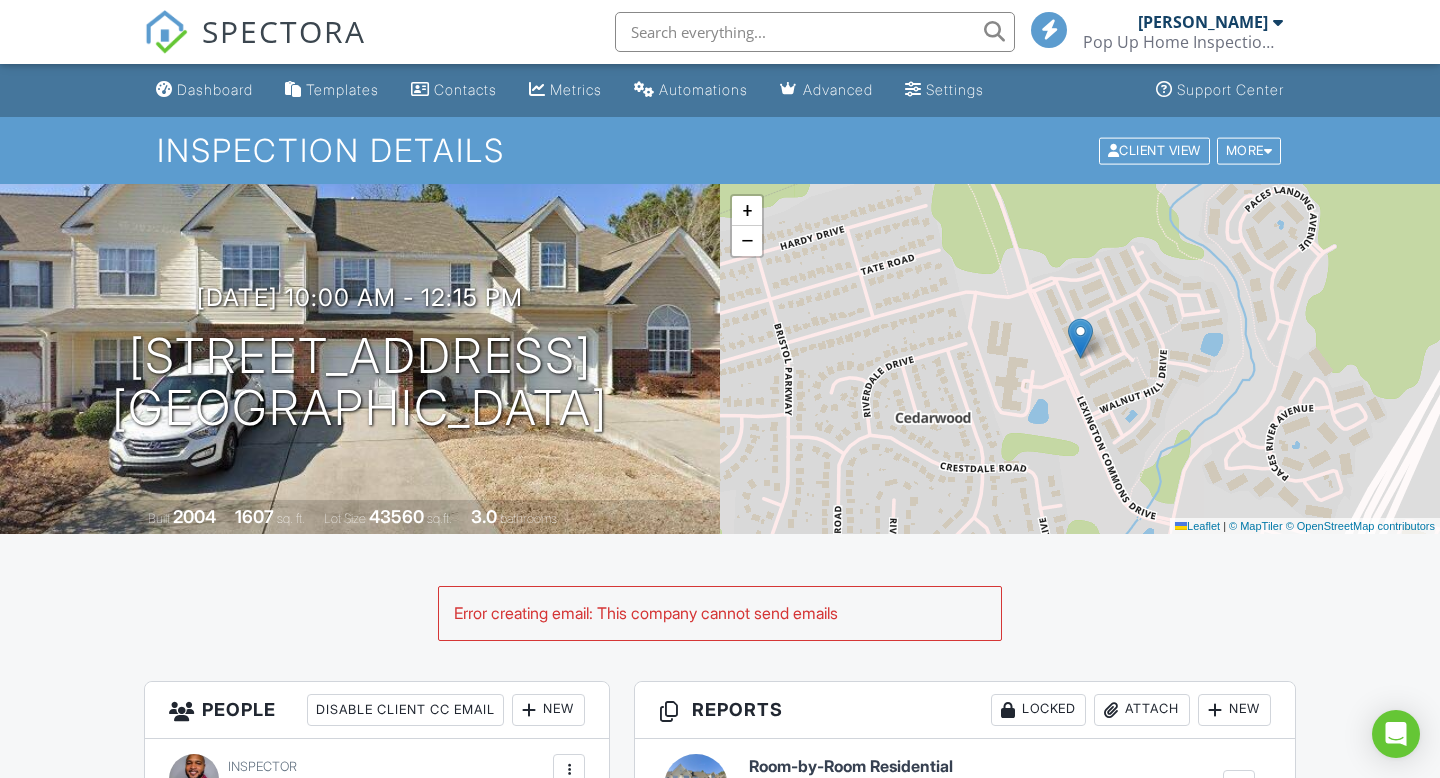 drag, startPoint x: 890, startPoint y: 618, endPoint x: 522, endPoint y: 613, distance: 368.03397 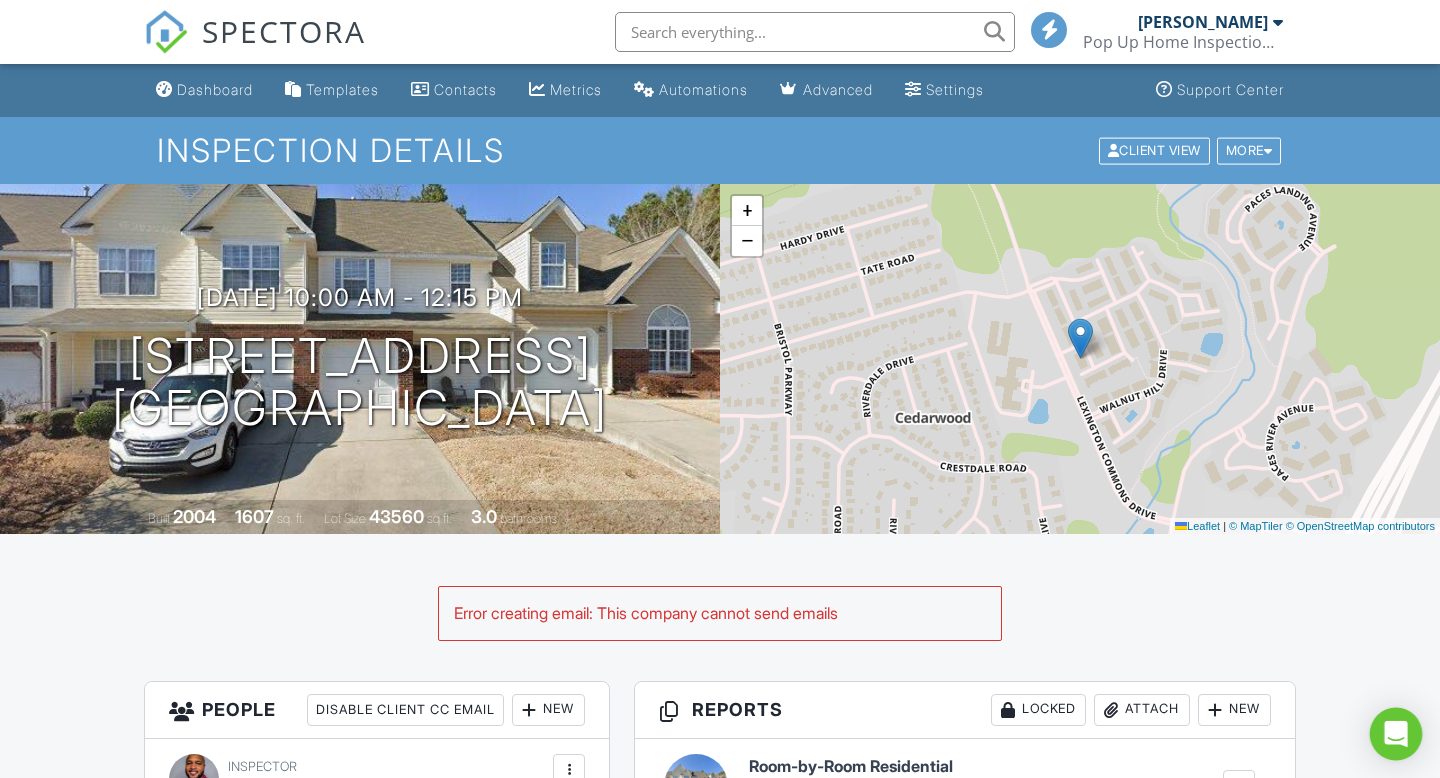 click at bounding box center [1396, 734] 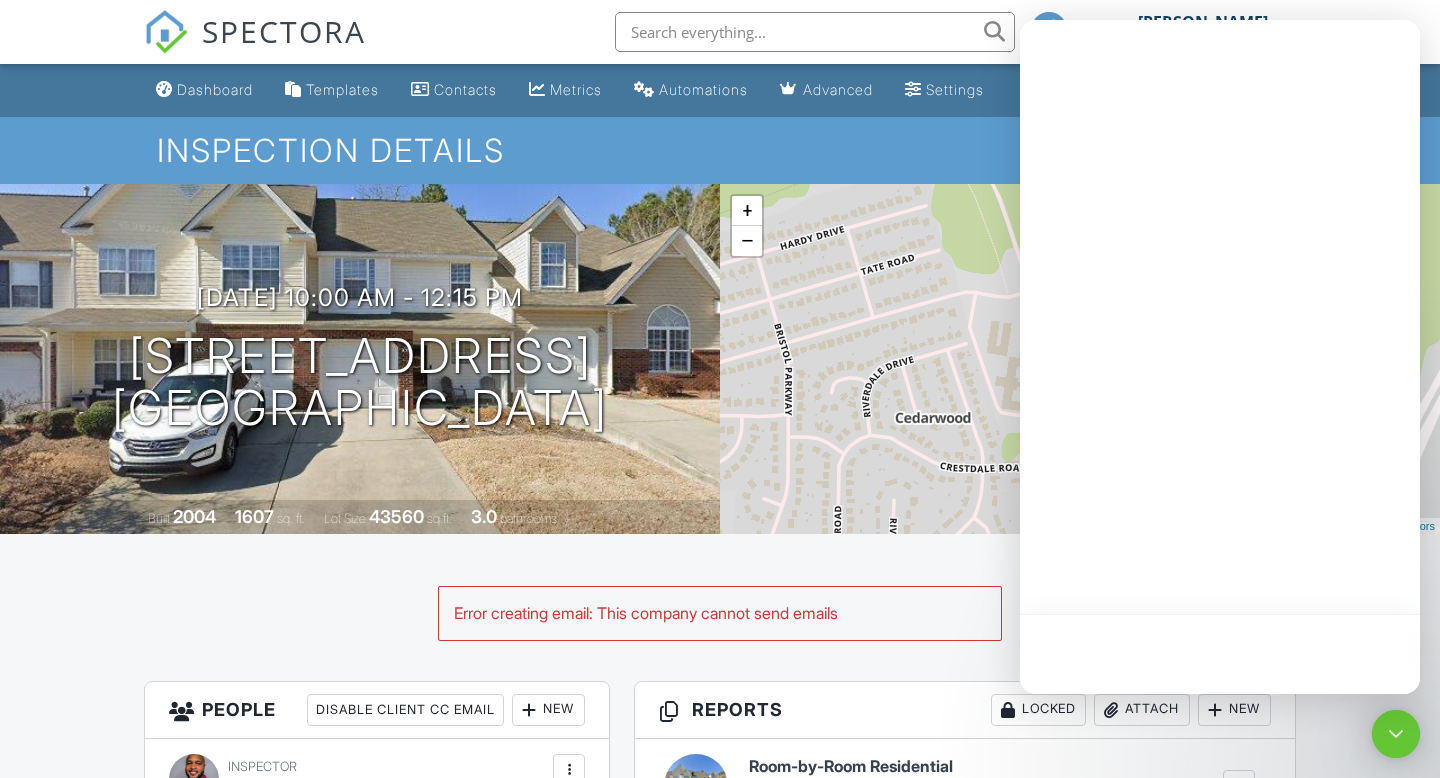 scroll, scrollTop: 0, scrollLeft: 0, axis: both 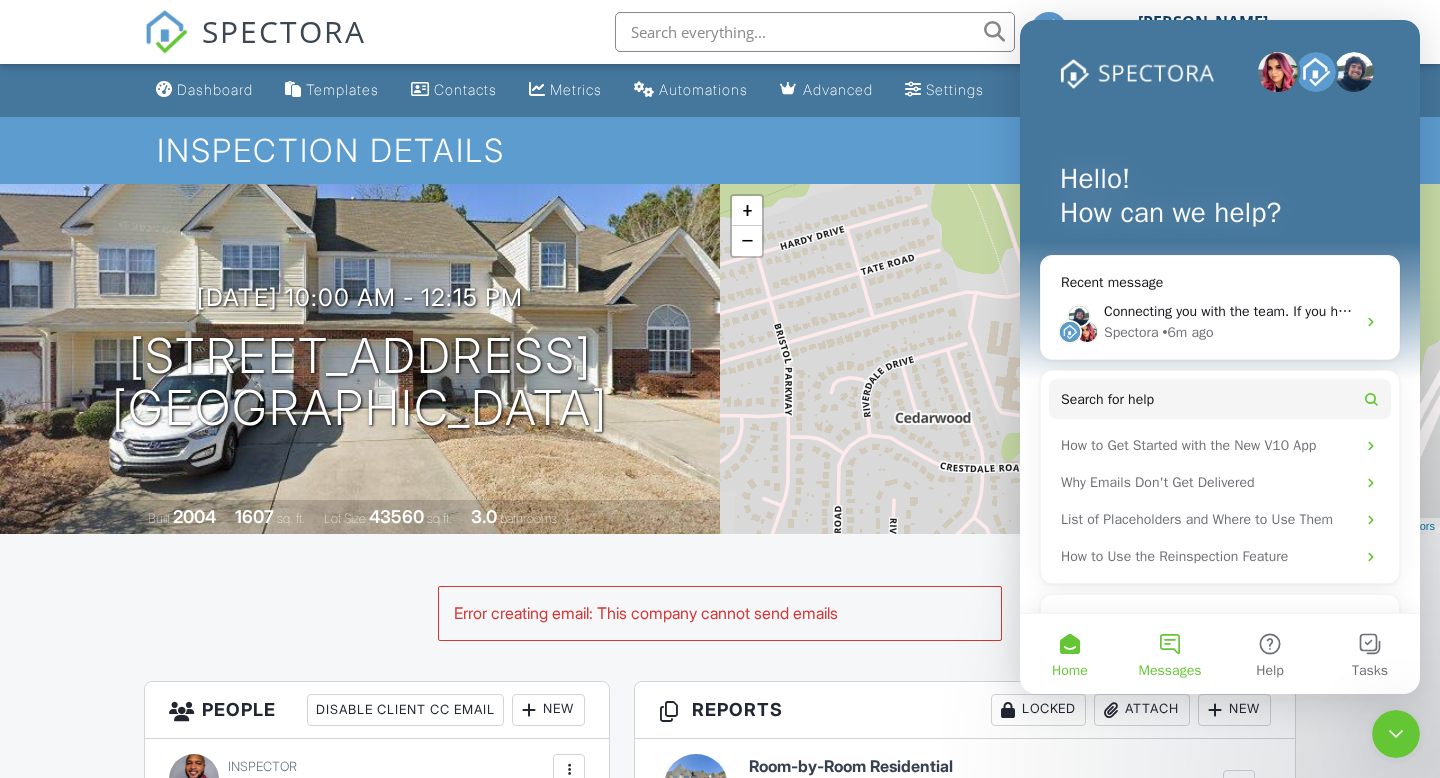 click on "Messages" at bounding box center (1170, 654) 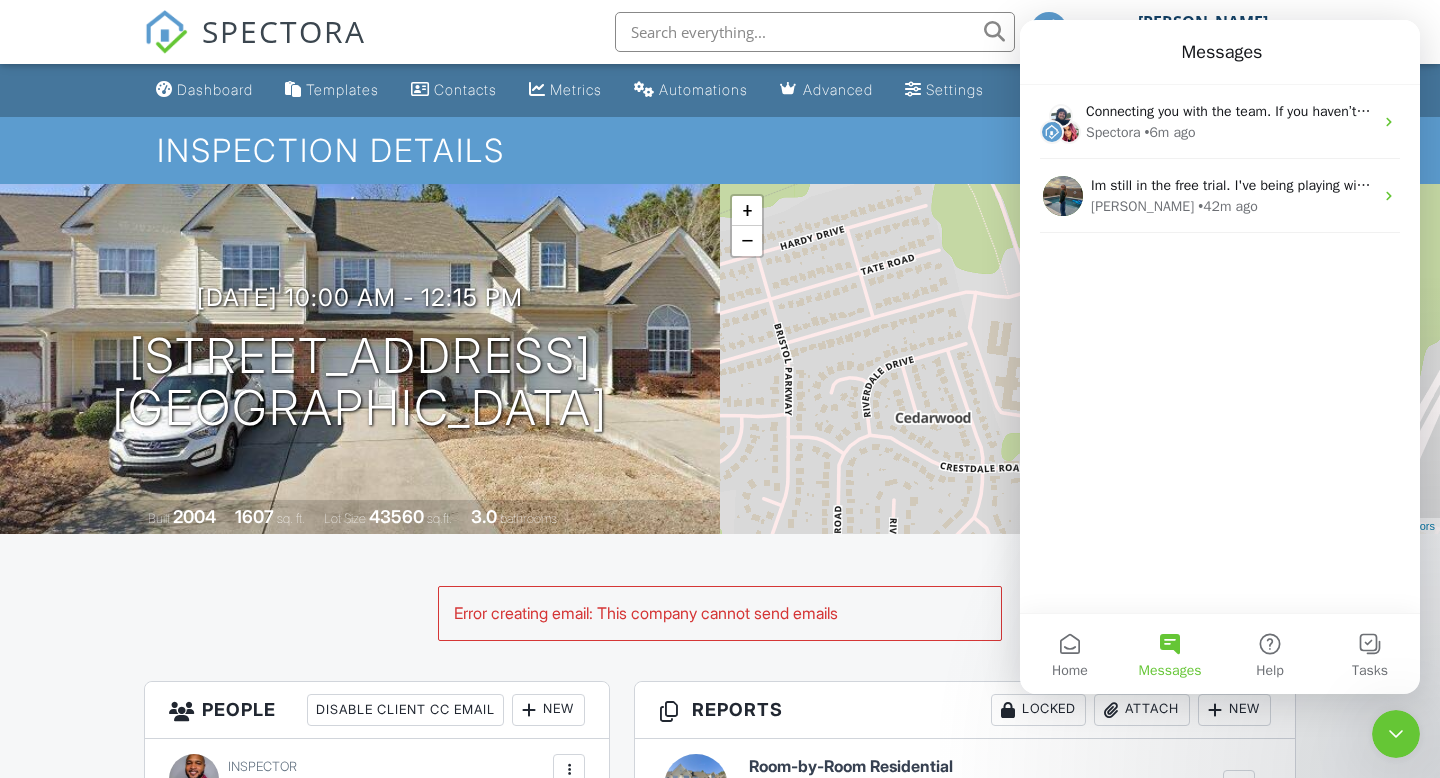 click on "Messages" at bounding box center (1170, 654) 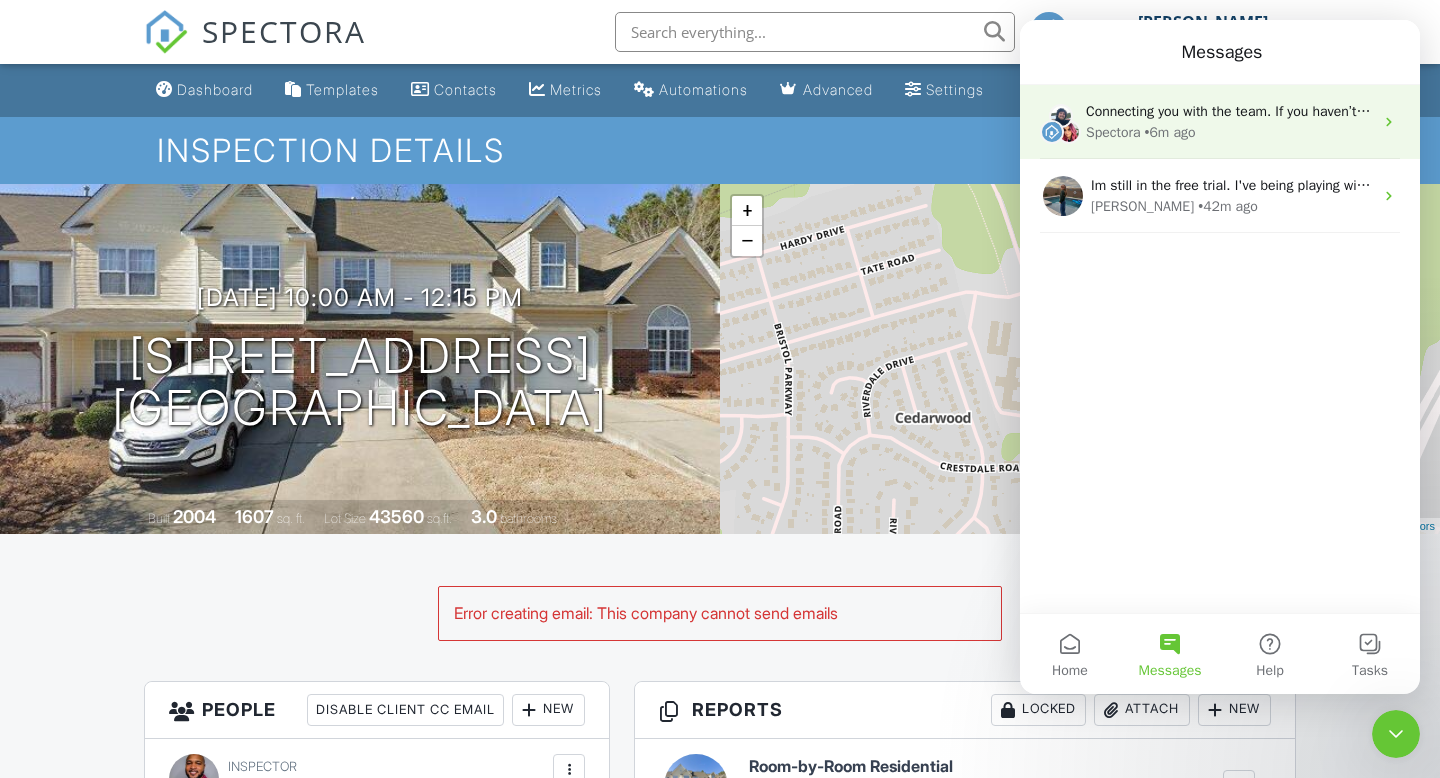 click on "Spectora •  6m ago" at bounding box center (1229, 132) 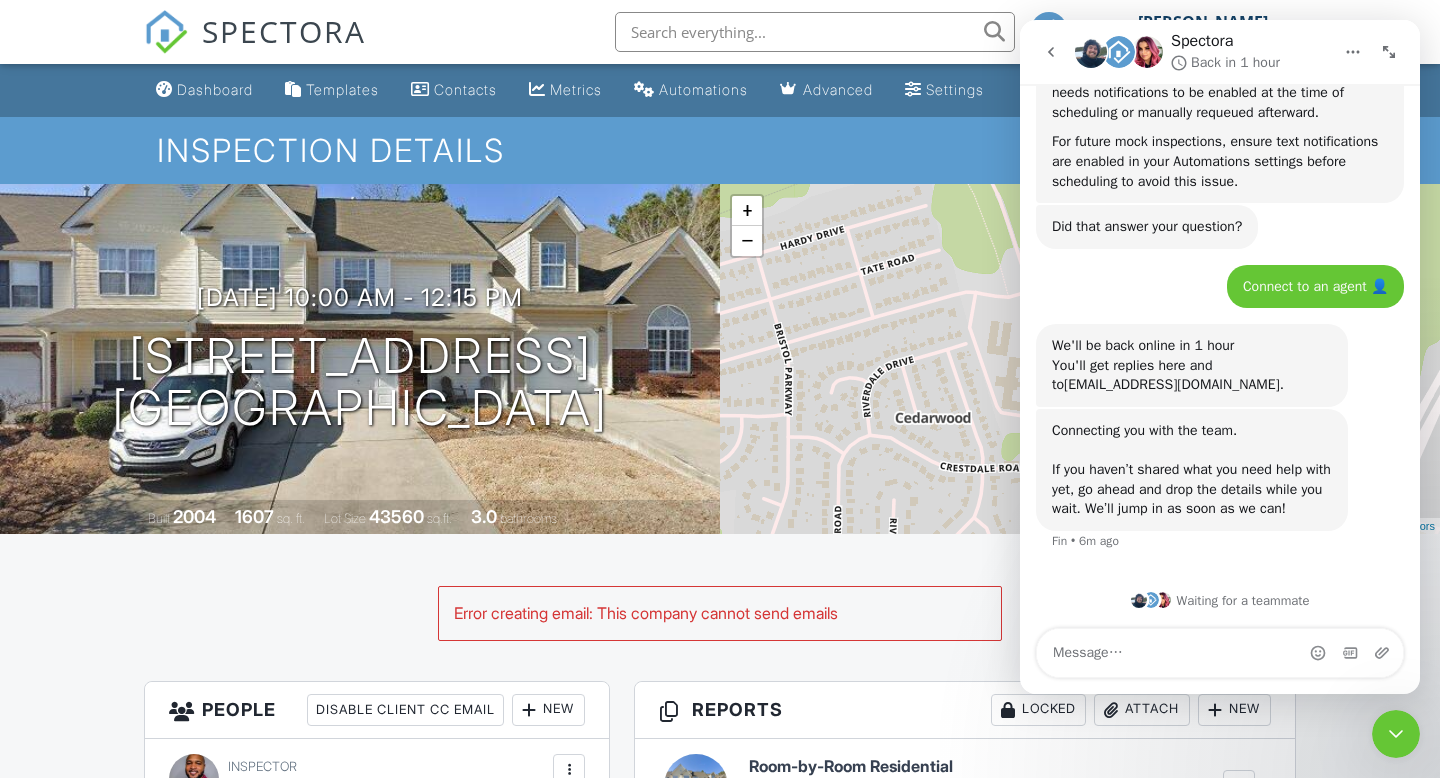 scroll, scrollTop: 2629, scrollLeft: 0, axis: vertical 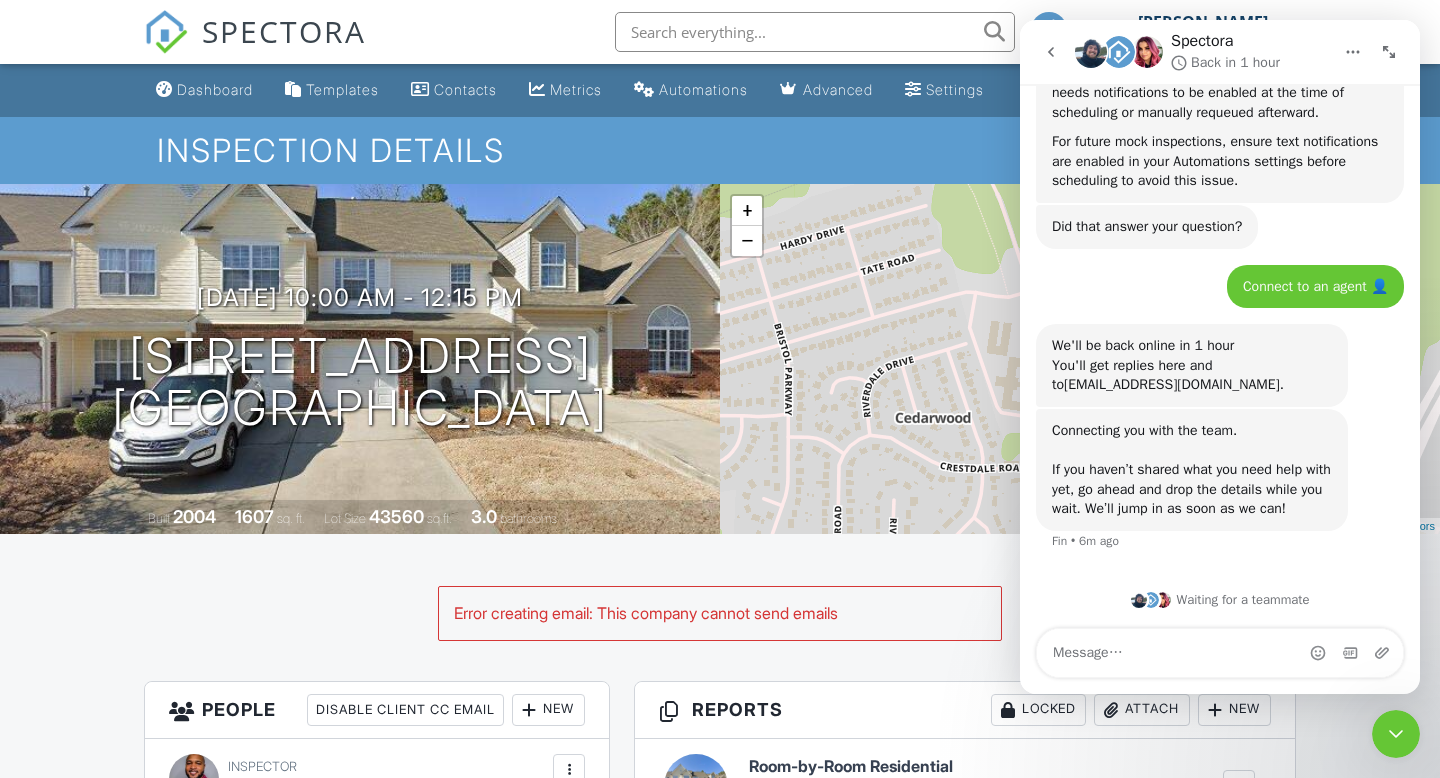 type on "Error creating email: This company cannot send emails" 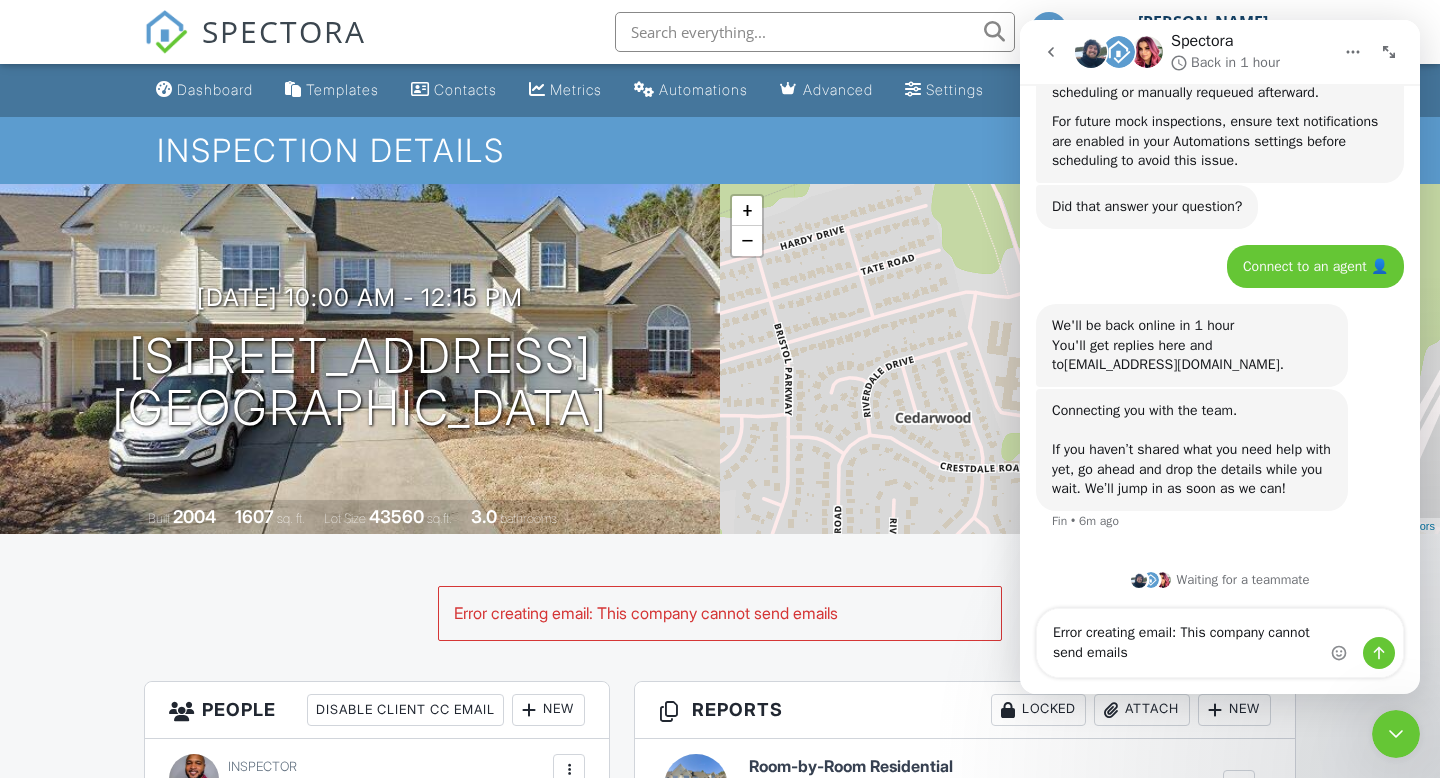 scroll, scrollTop: 2649, scrollLeft: 0, axis: vertical 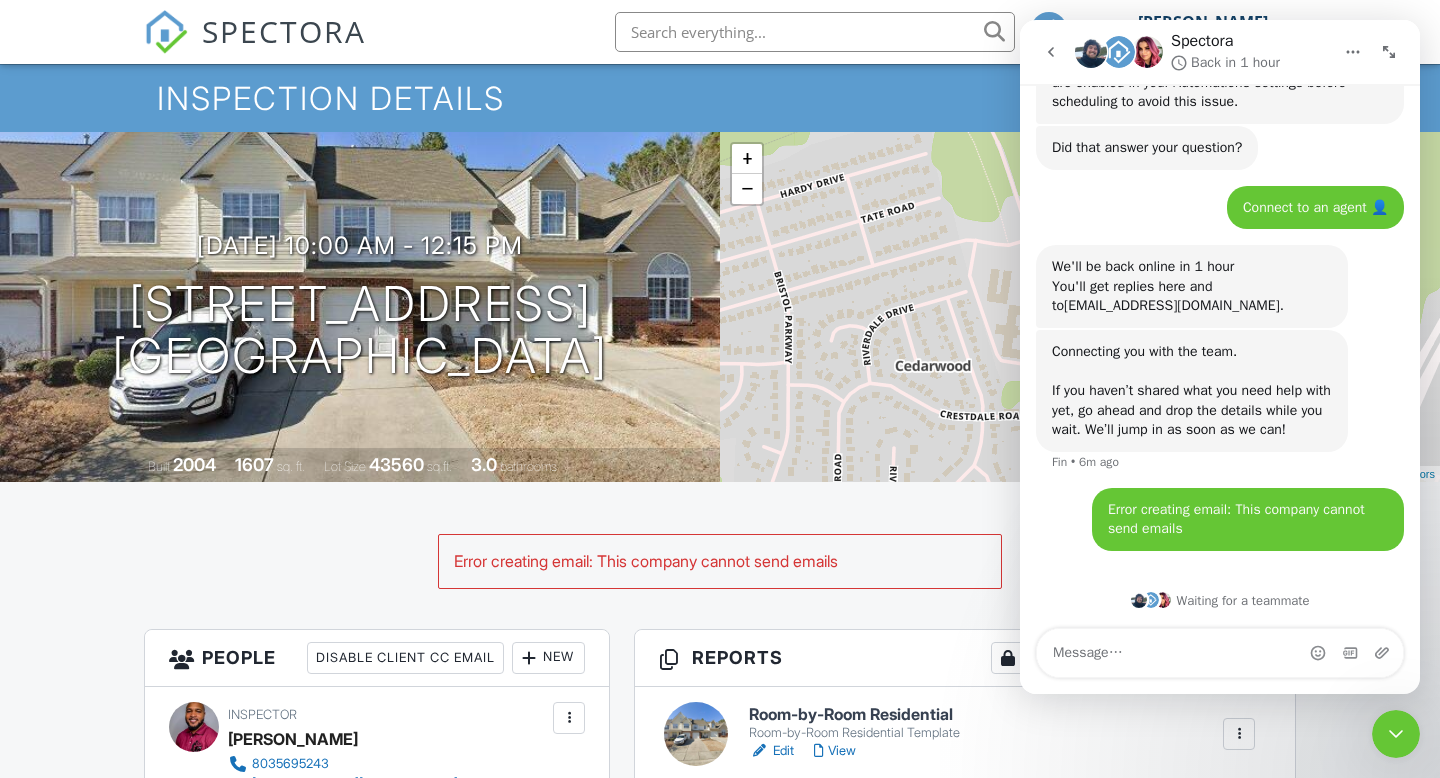 click 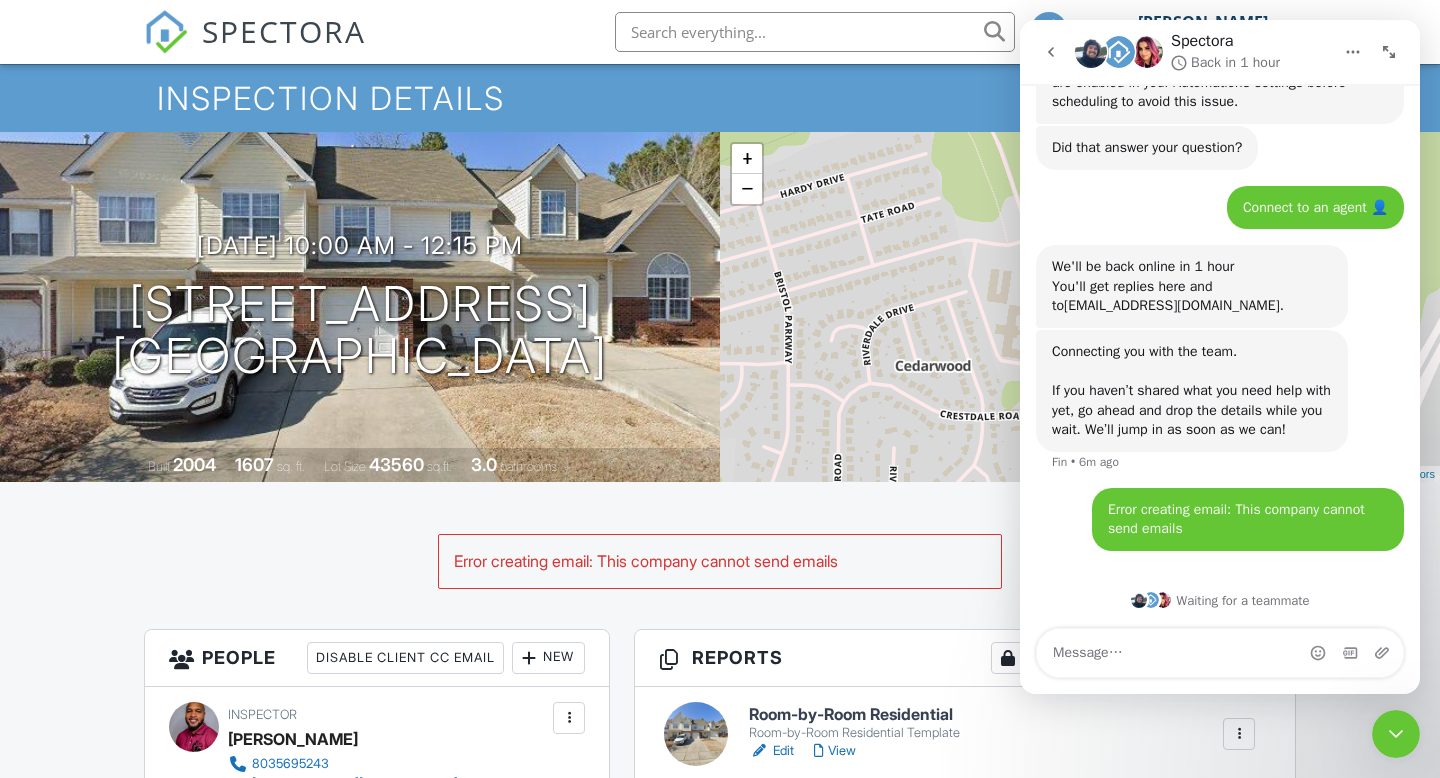 scroll, scrollTop: 0, scrollLeft: 0, axis: both 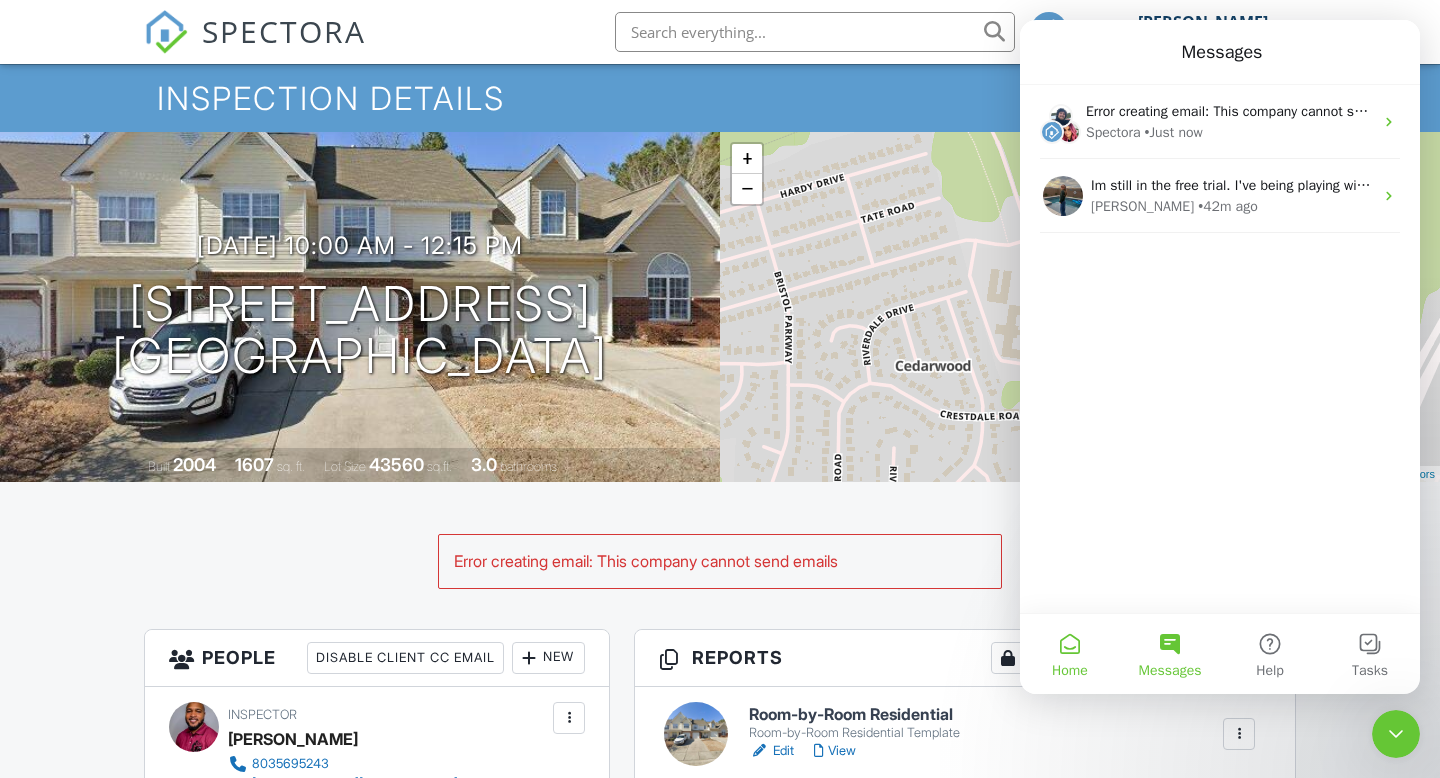 click on "Home" at bounding box center (1070, 671) 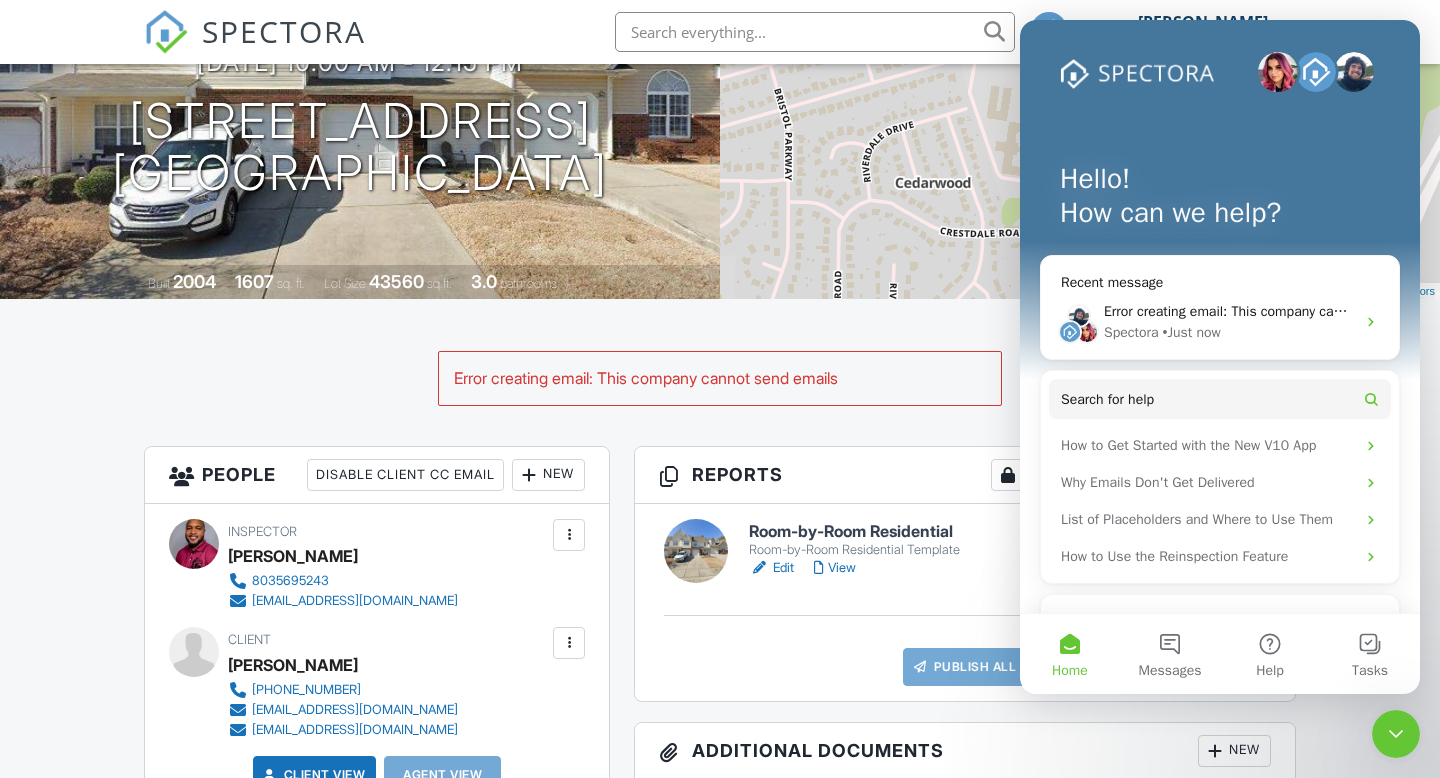 scroll, scrollTop: 264, scrollLeft: 0, axis: vertical 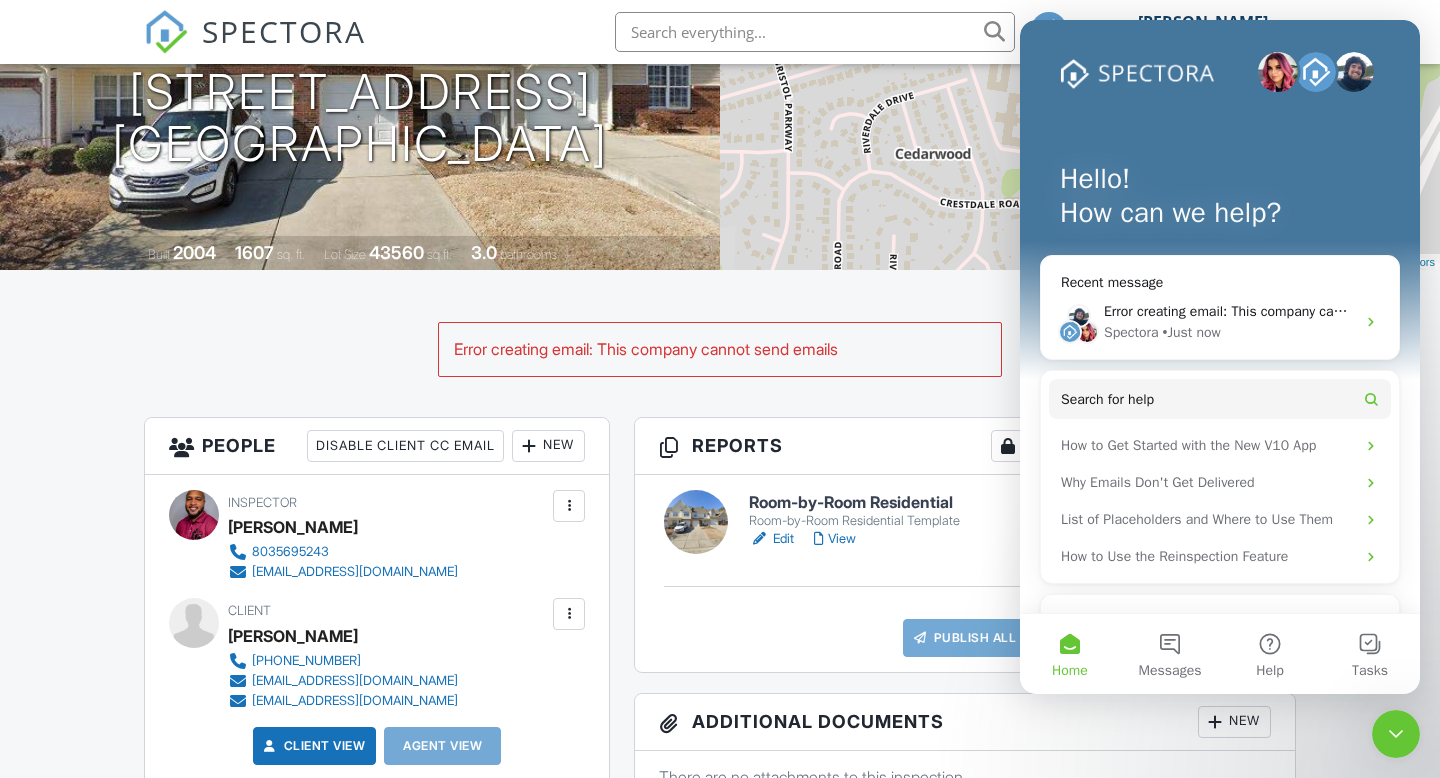 click 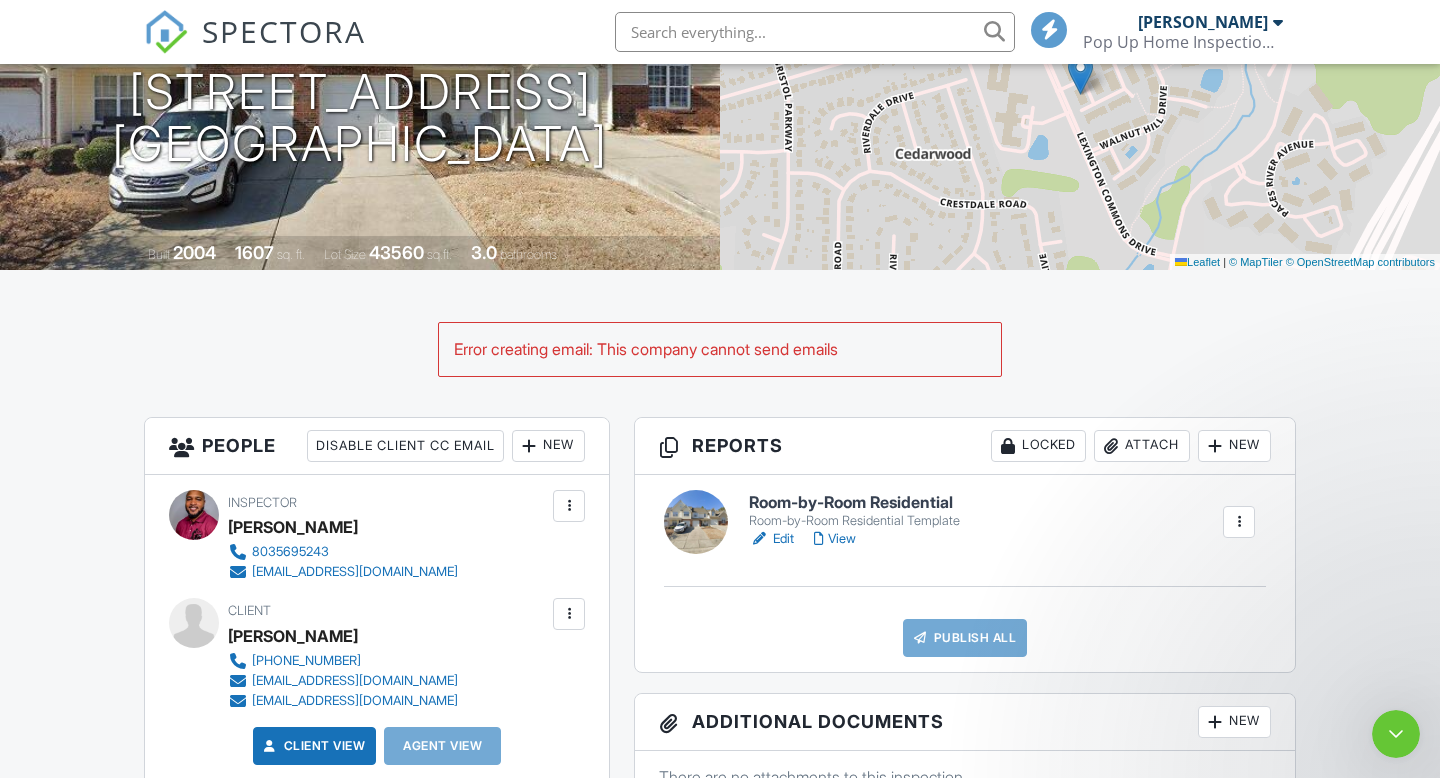 scroll, scrollTop: 0, scrollLeft: 0, axis: both 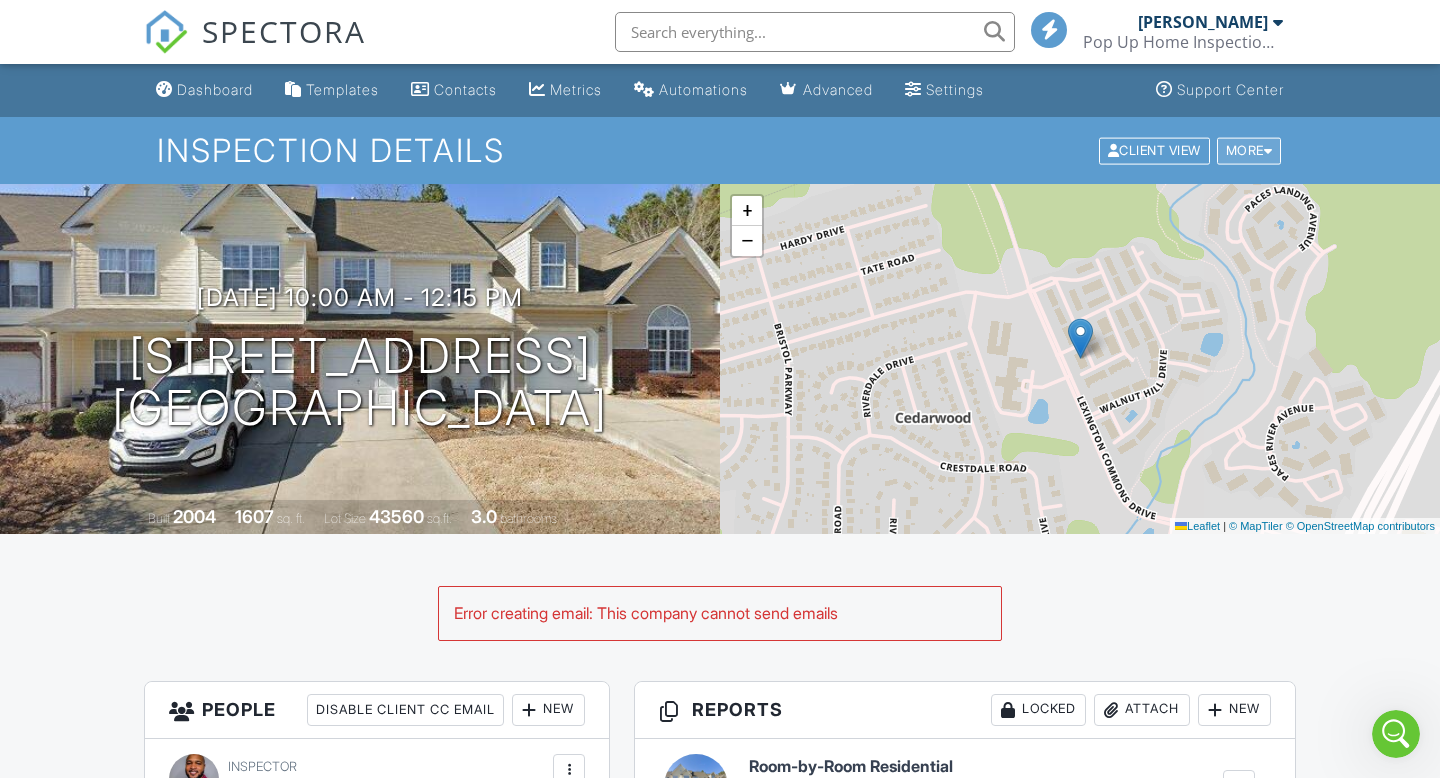 click on "More" at bounding box center [1249, 150] 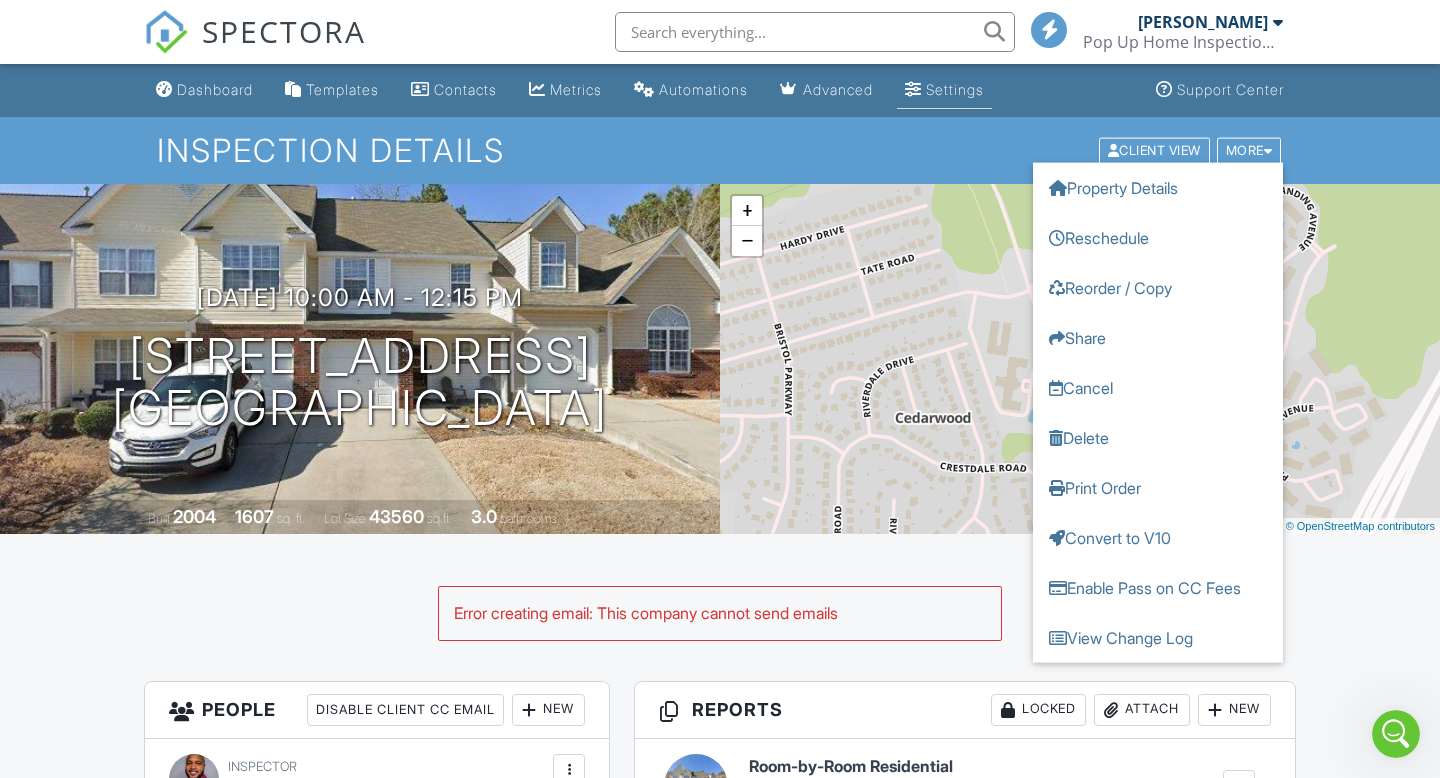click on "Settings" at bounding box center (955, 89) 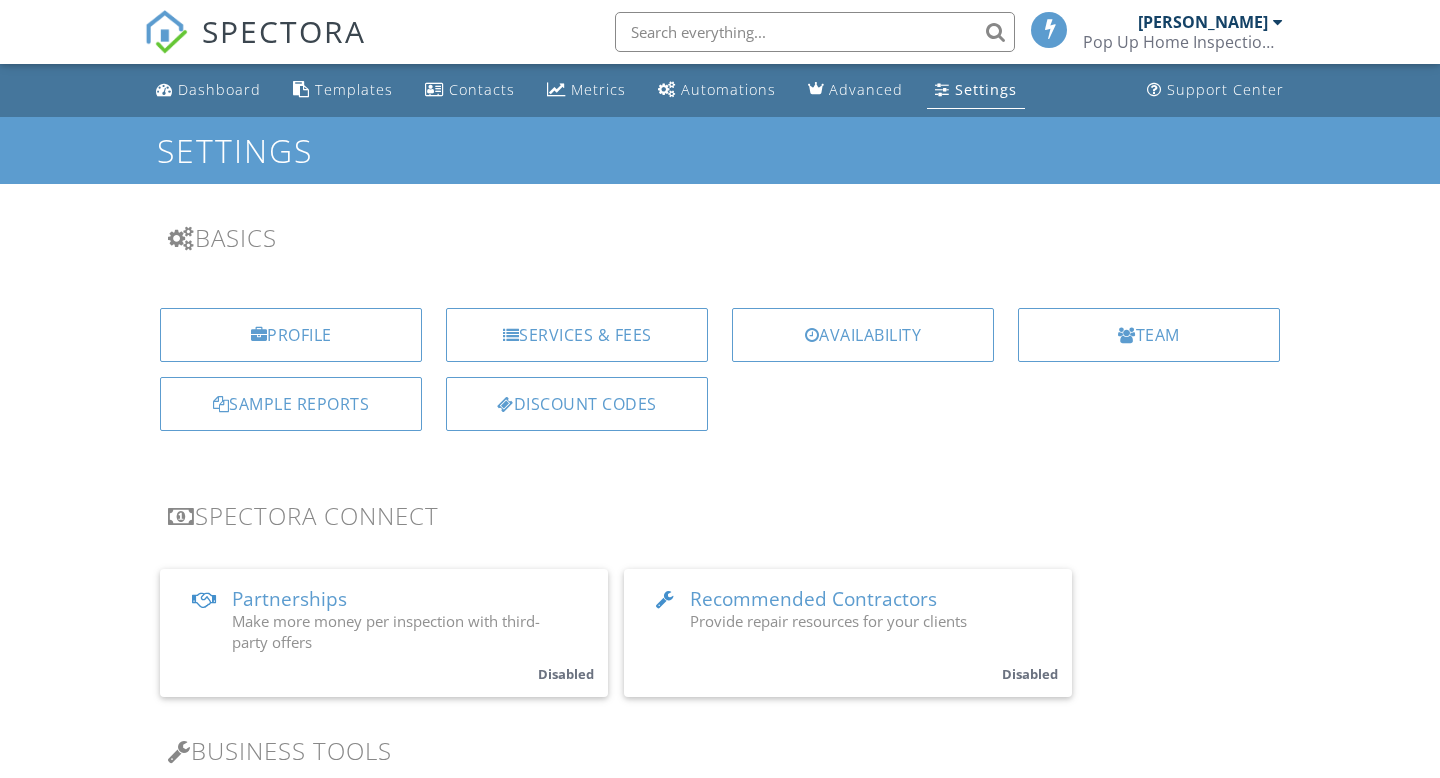 scroll, scrollTop: 0, scrollLeft: 0, axis: both 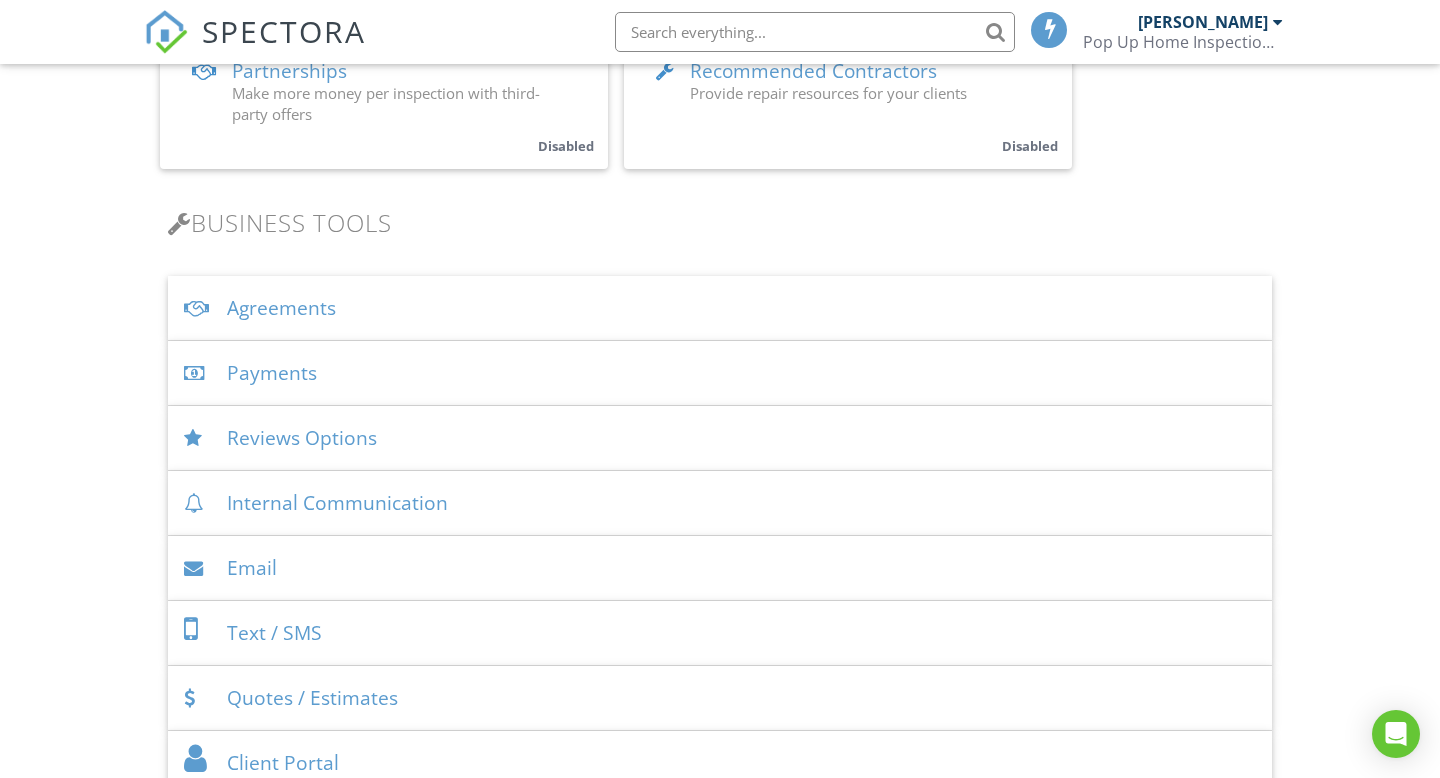 click on "Internal Communication" at bounding box center [720, 503] 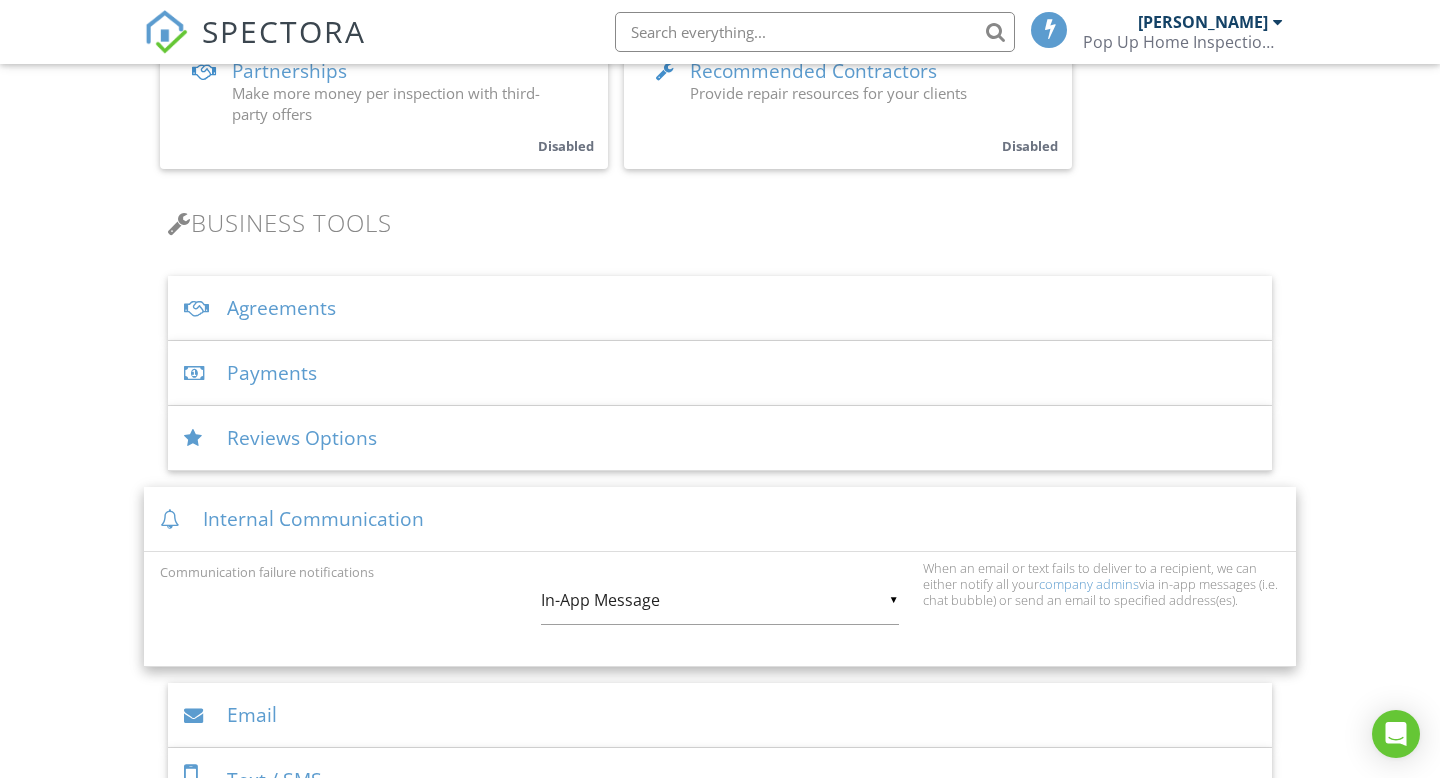click on "▼ In-App Message In-App Message Email In-App Message
Email" at bounding box center [719, 600] 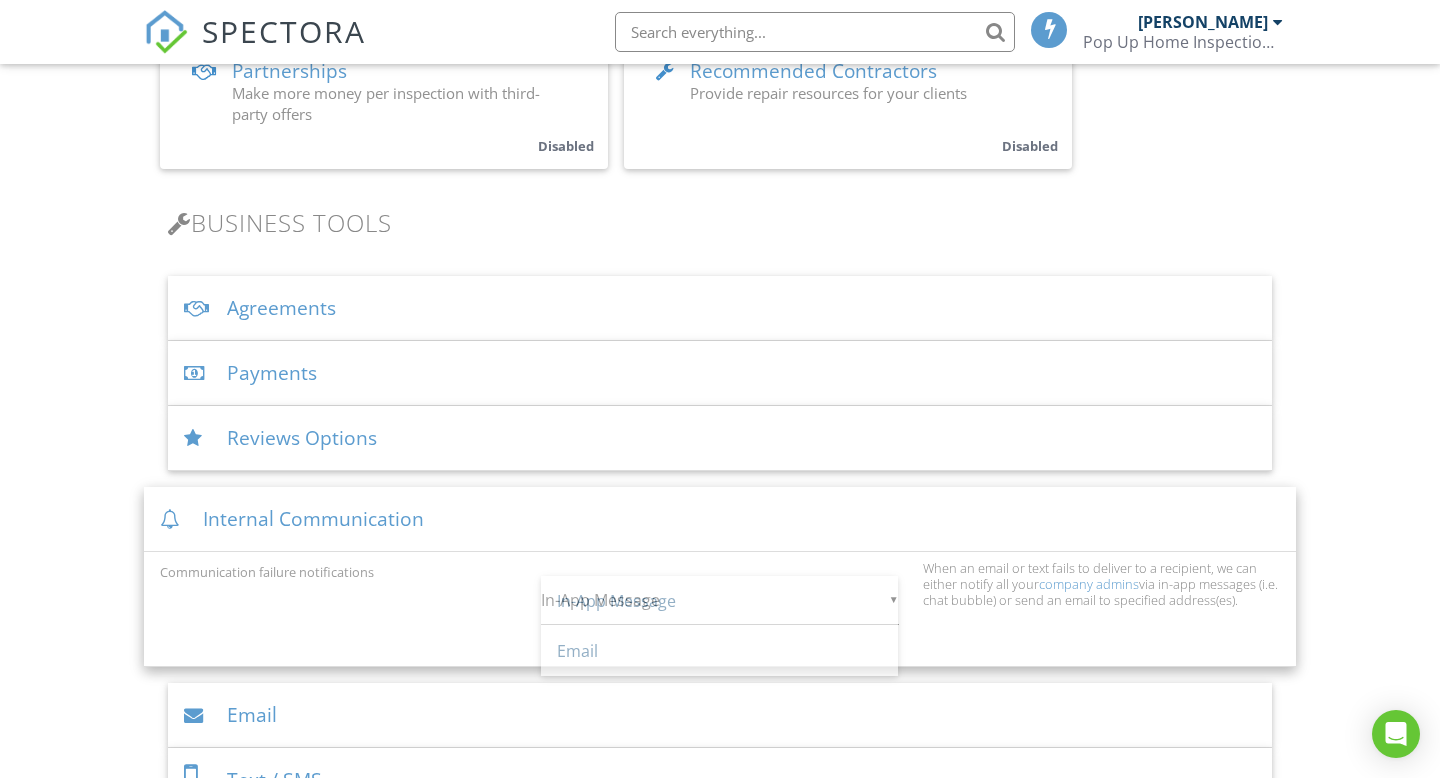 click on "Internal Communication" at bounding box center [720, 519] 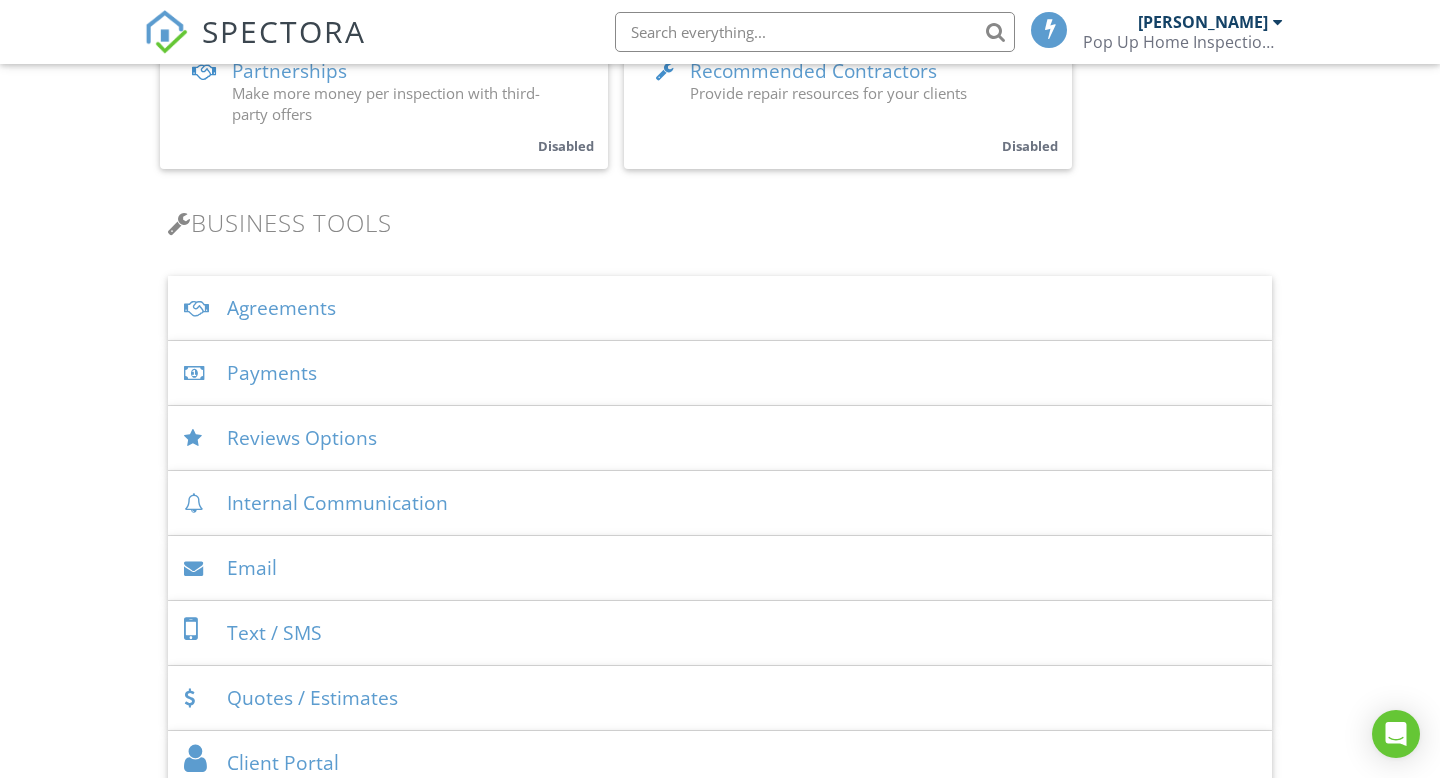 scroll, scrollTop: 0, scrollLeft: 0, axis: both 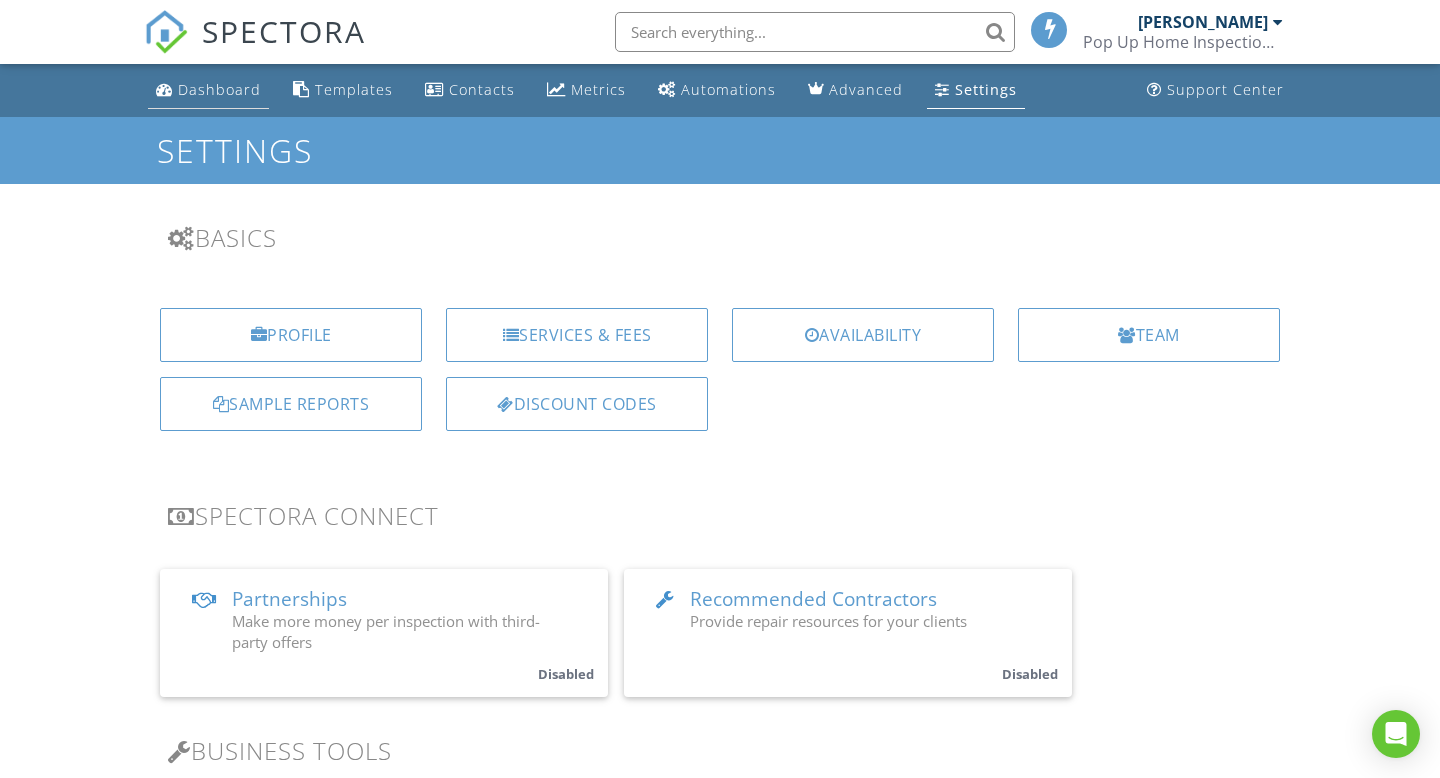click on "Dashboard" at bounding box center (208, 90) 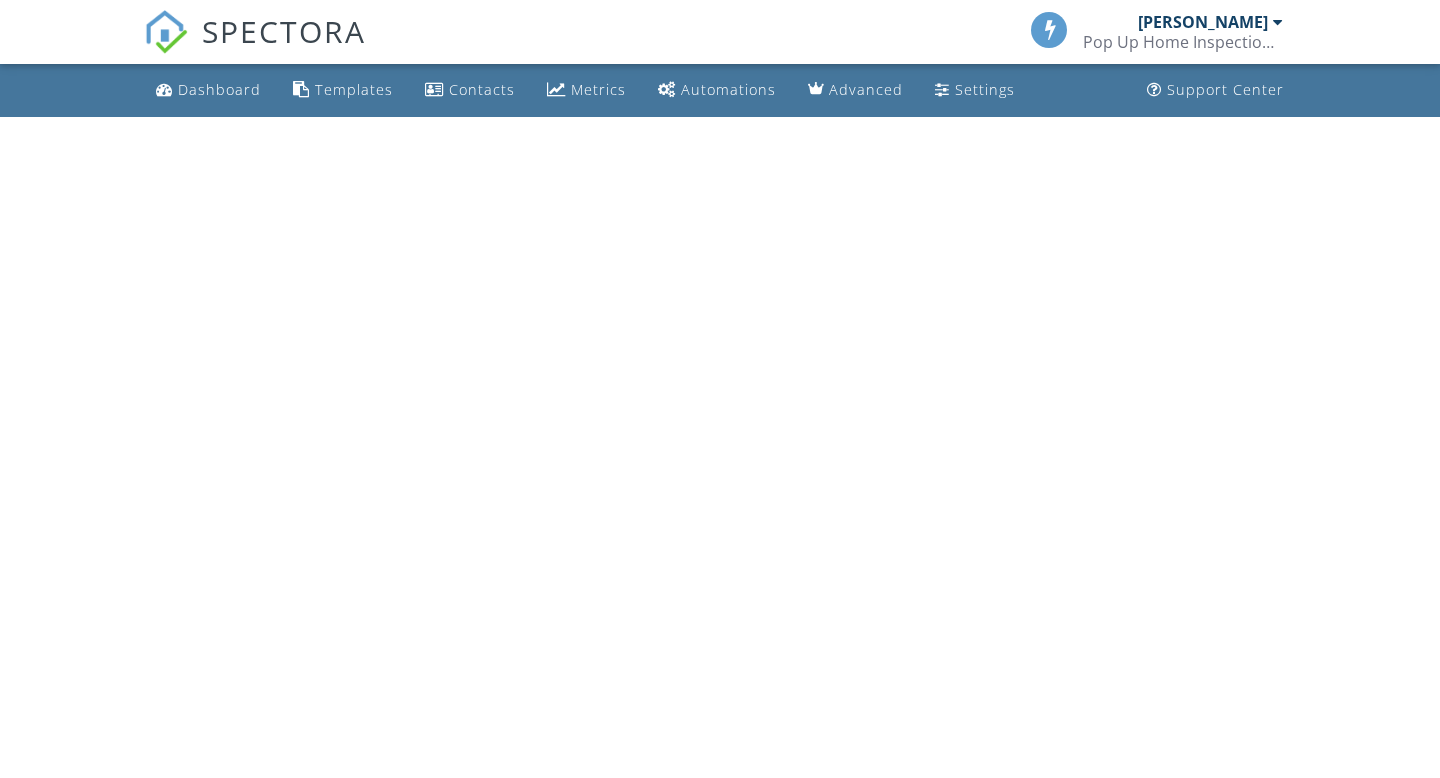 scroll, scrollTop: 0, scrollLeft: 0, axis: both 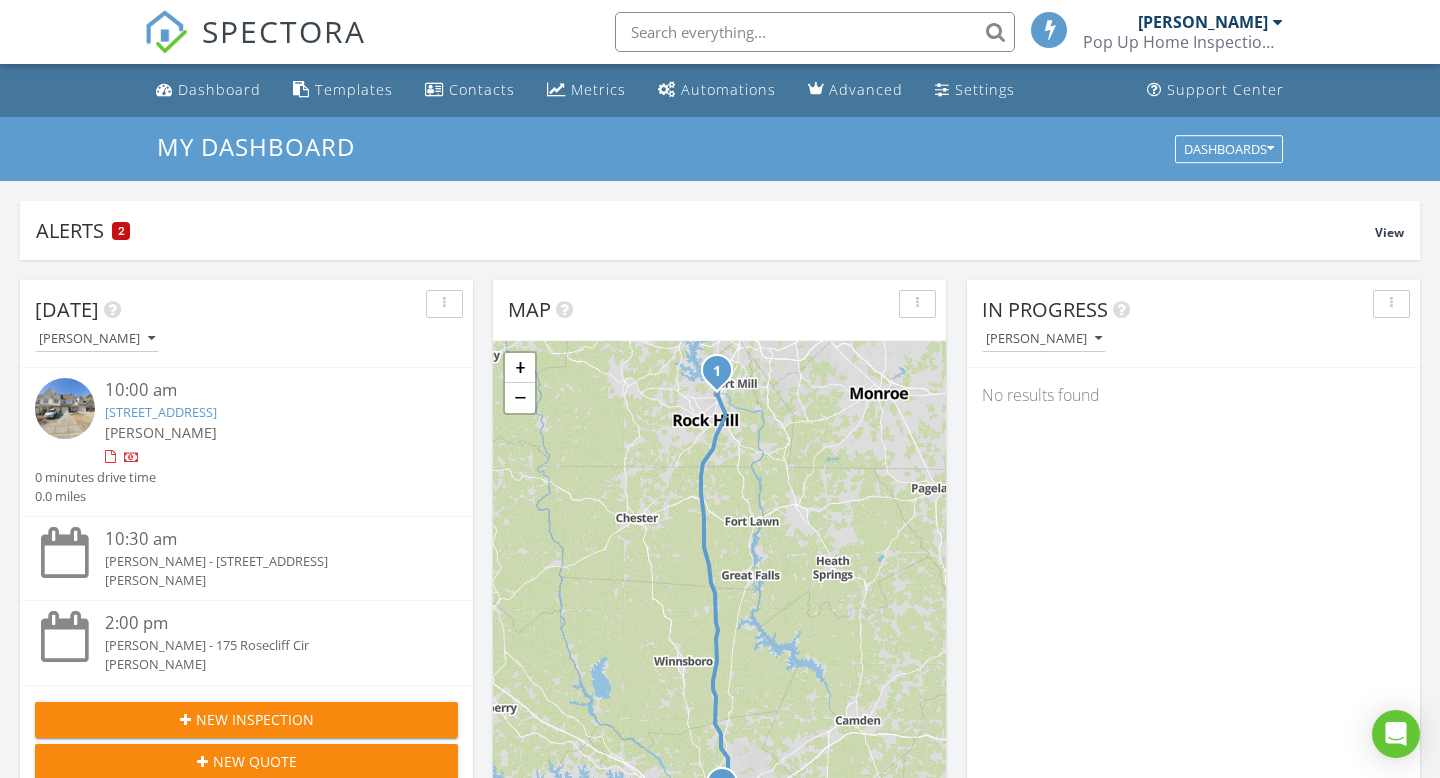 click on "[PERSON_NAME]
Pop Up Home Inspections, LLC" at bounding box center [1183, 32] 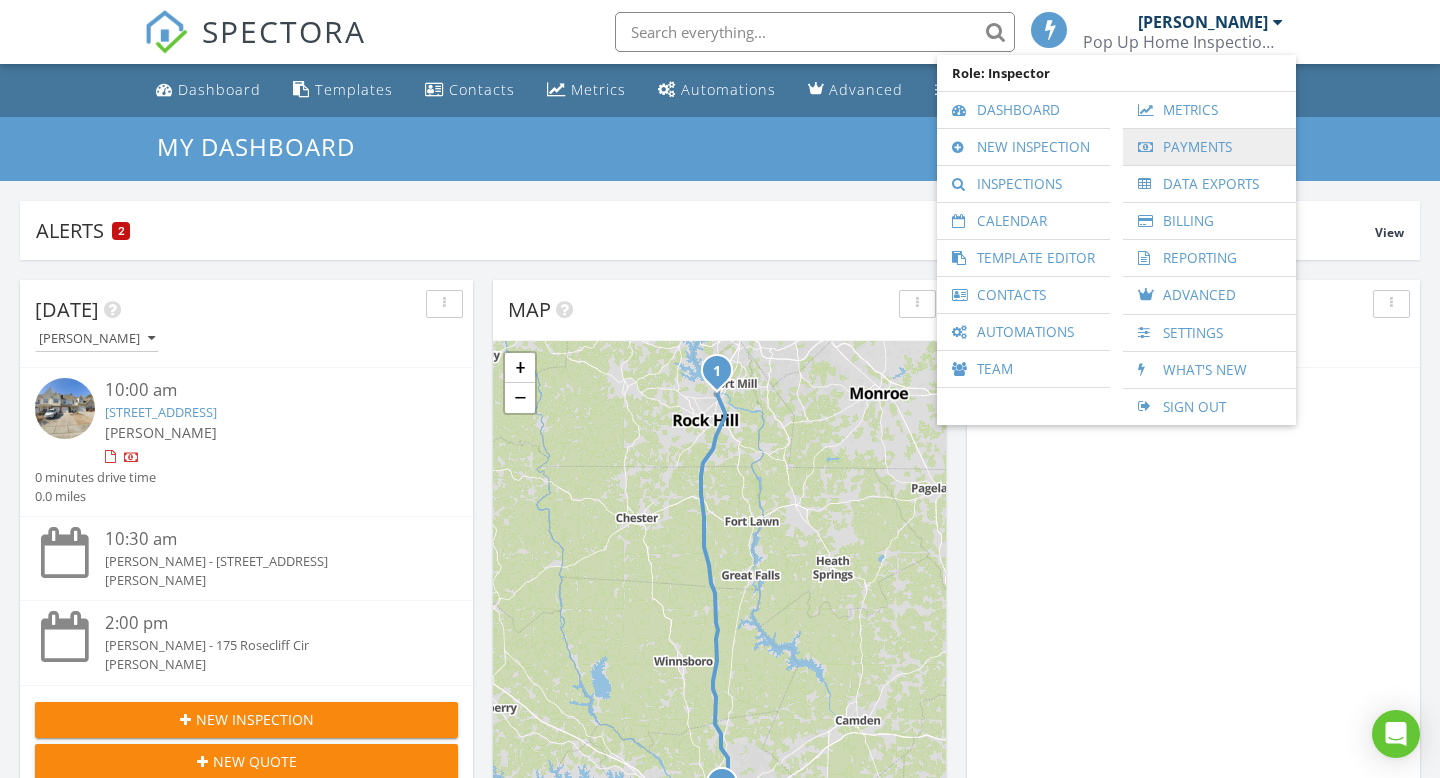 click on "Payments" at bounding box center (1209, 147) 